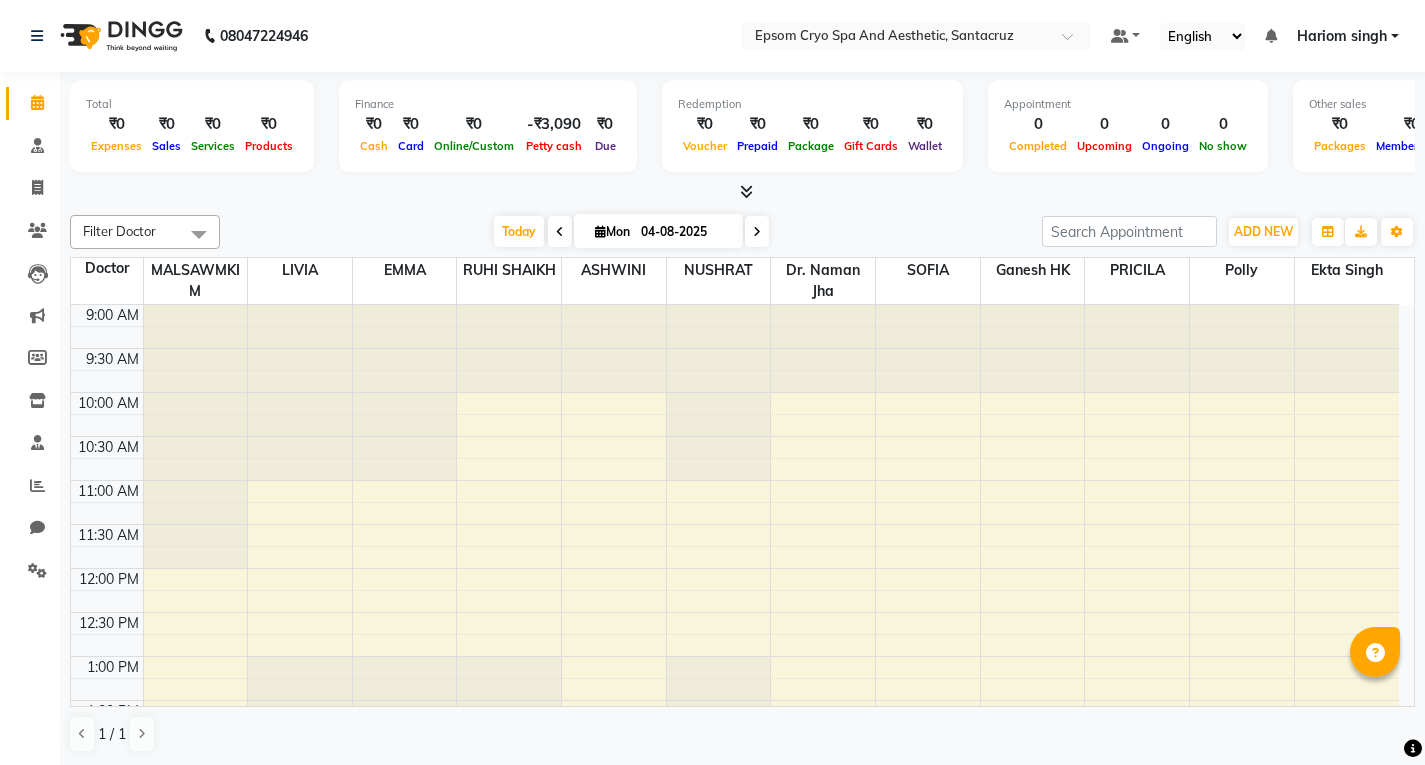 scroll, scrollTop: 0, scrollLeft: 0, axis: both 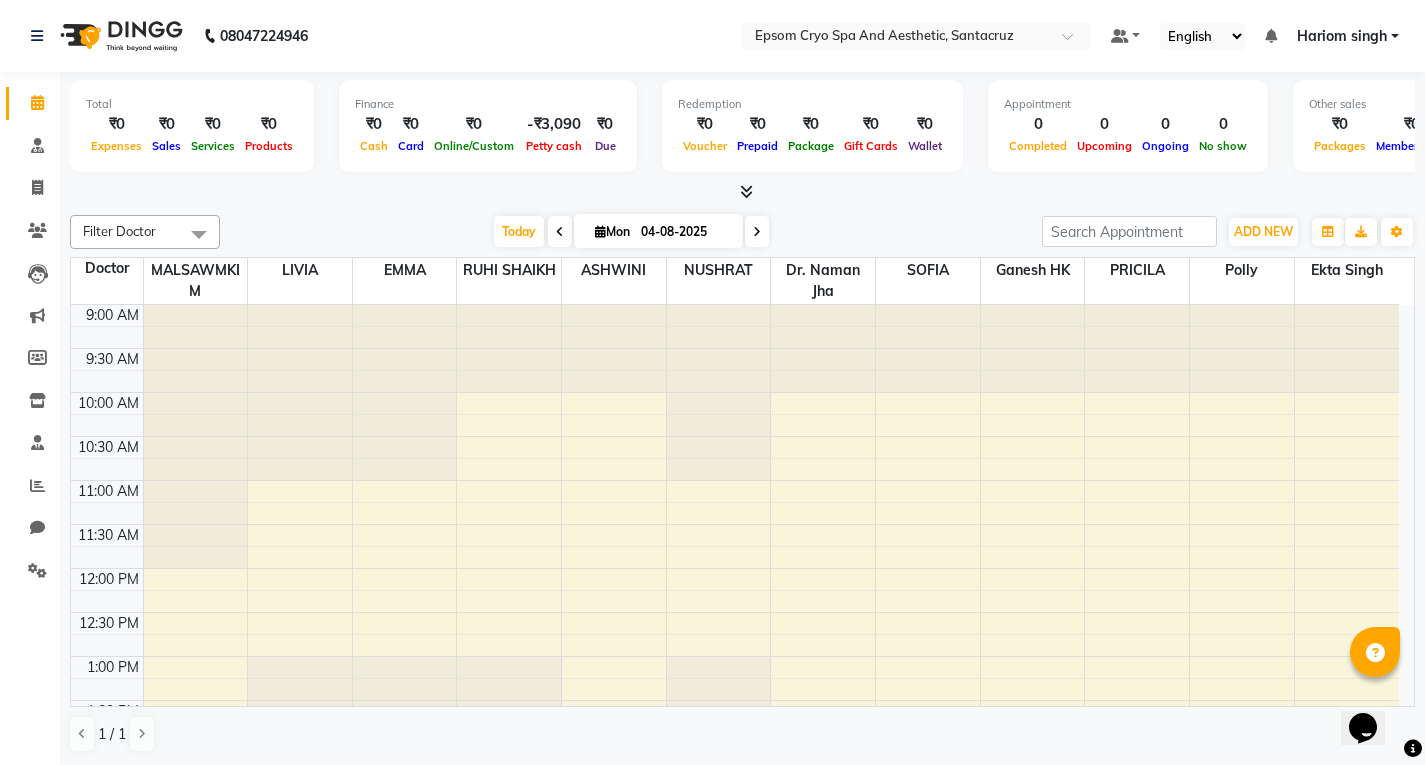 click at bounding box center (757, 231) 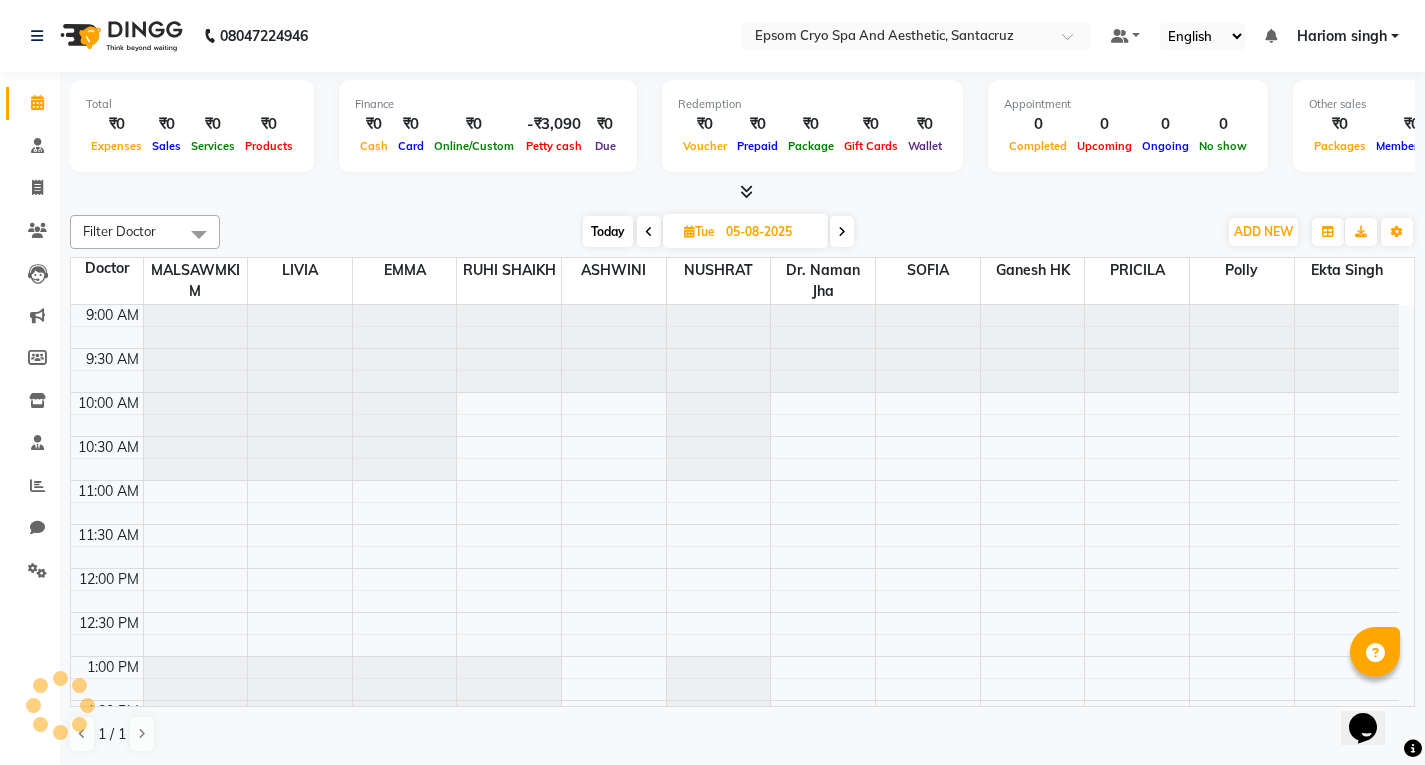scroll, scrollTop: 793, scrollLeft: 0, axis: vertical 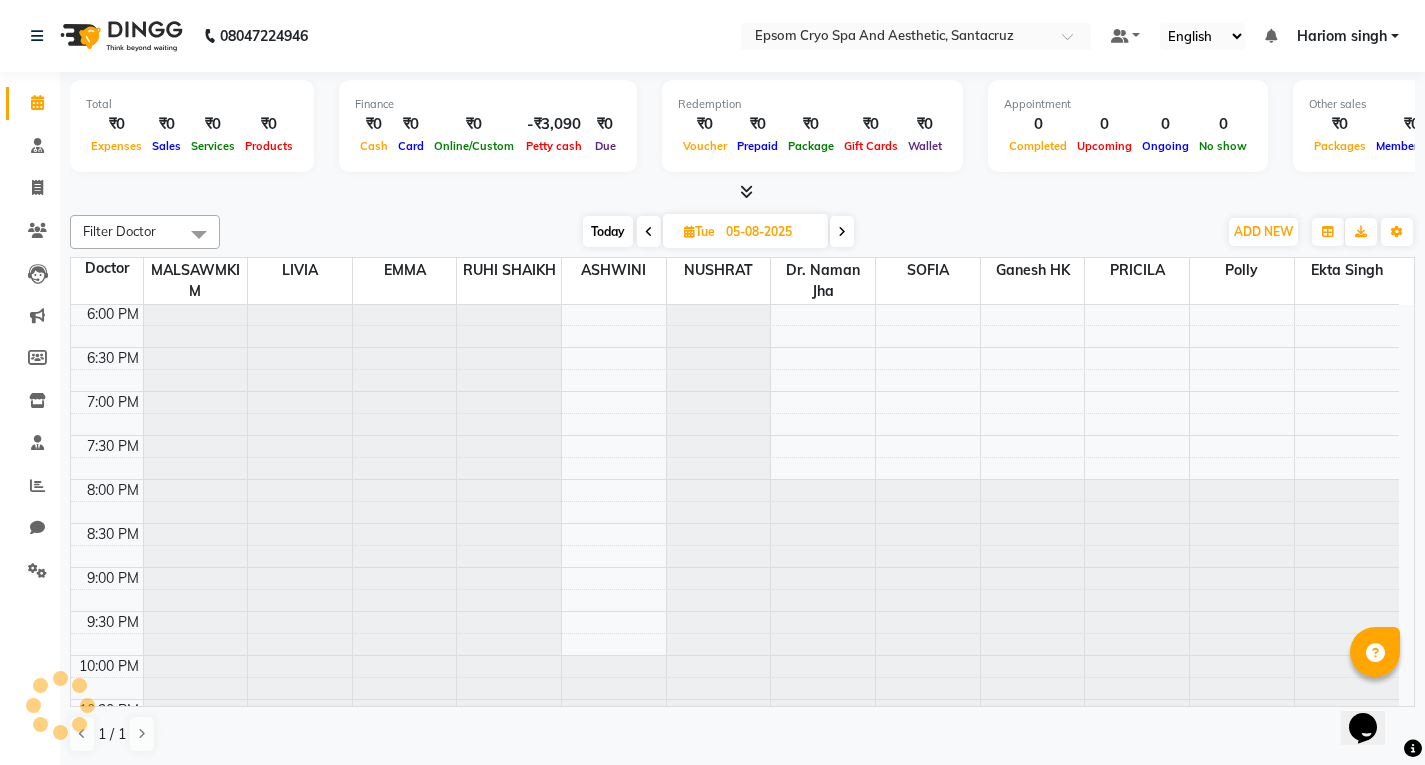 click on "05-08-2025" at bounding box center [770, 232] 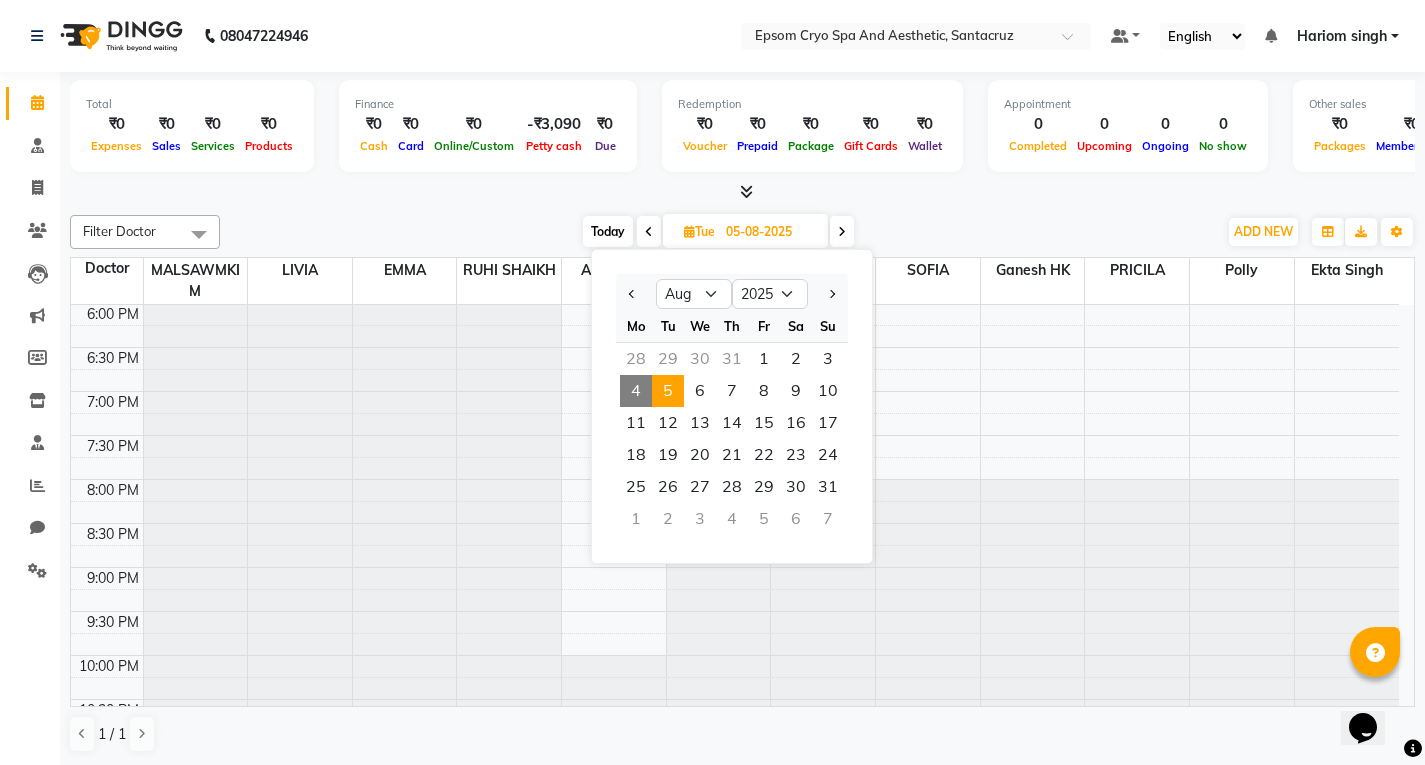 click at bounding box center [842, 231] 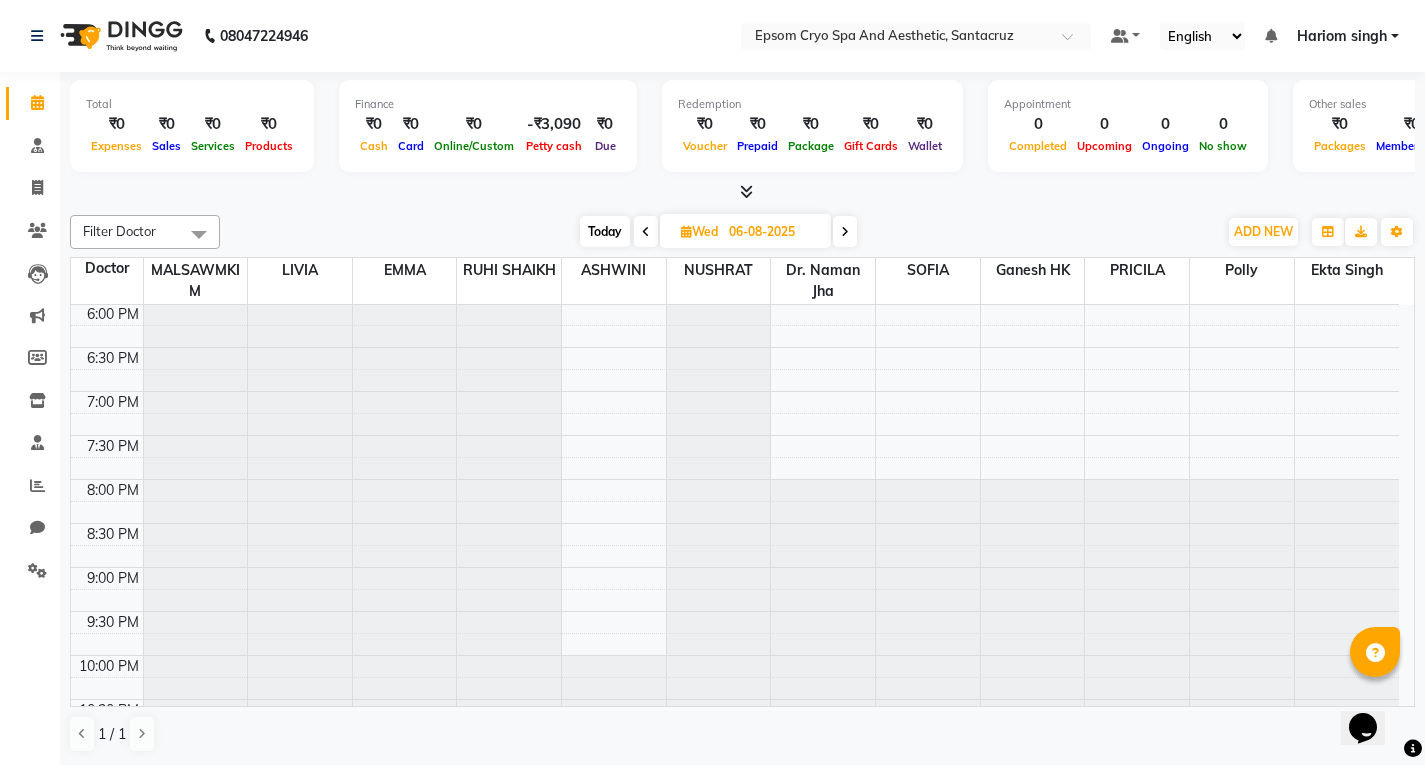 click at bounding box center (845, 232) 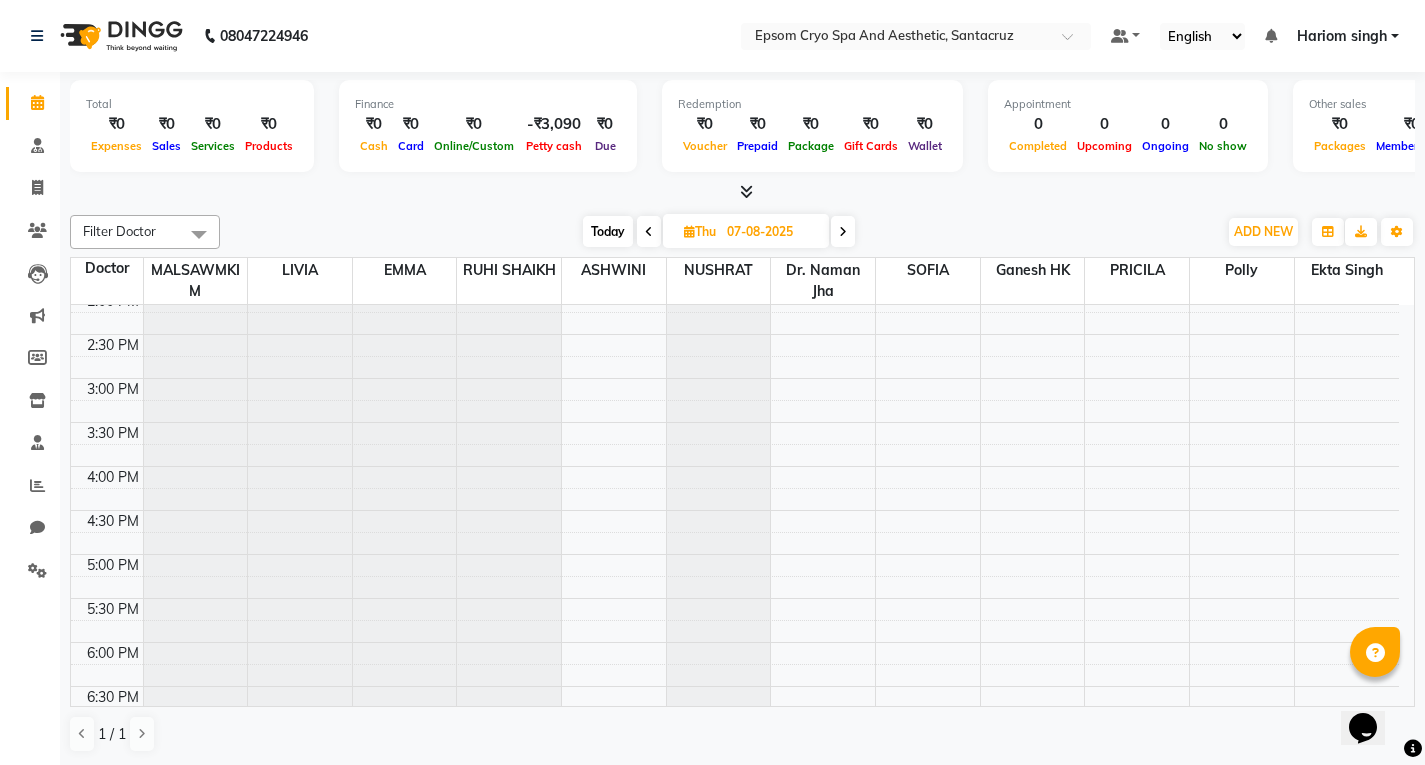 scroll, scrollTop: 393, scrollLeft: 0, axis: vertical 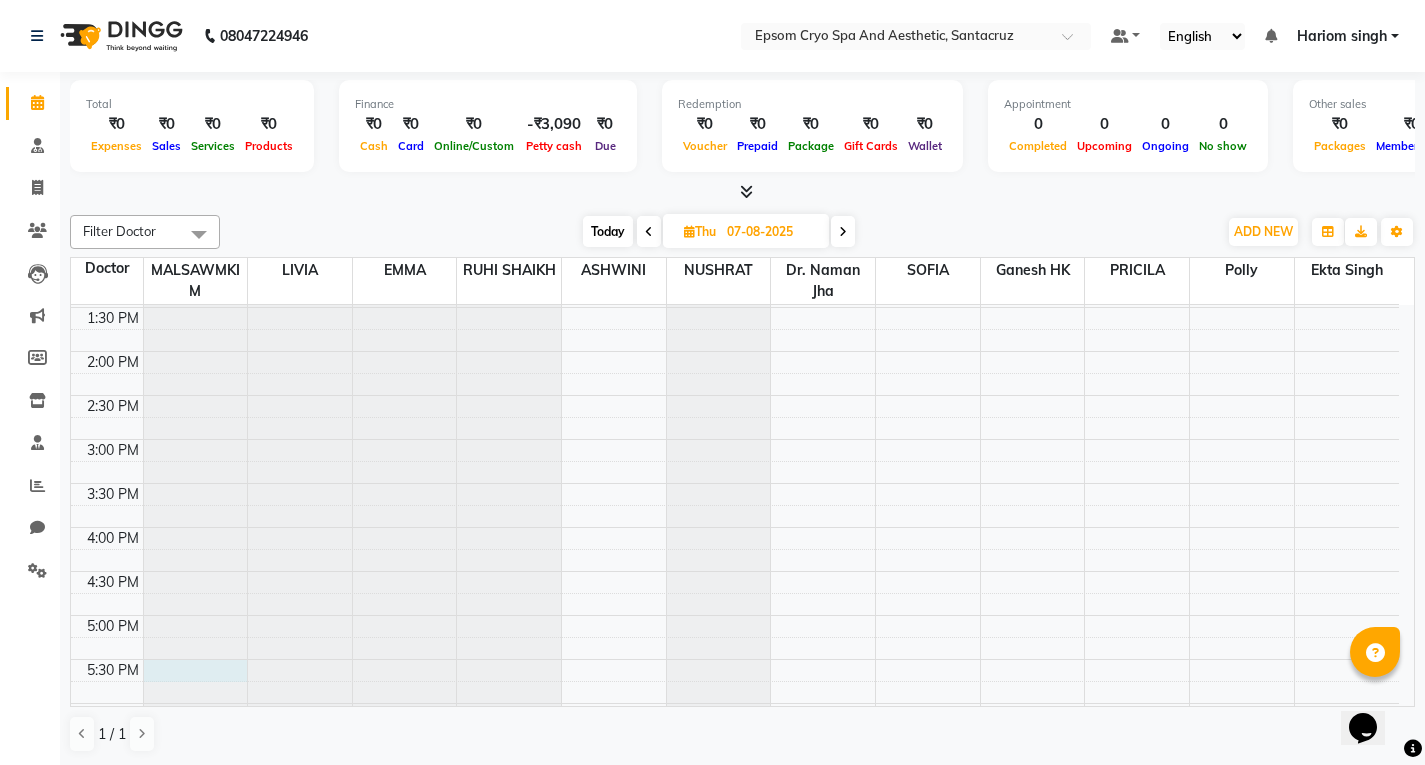 click at bounding box center (196, -88) 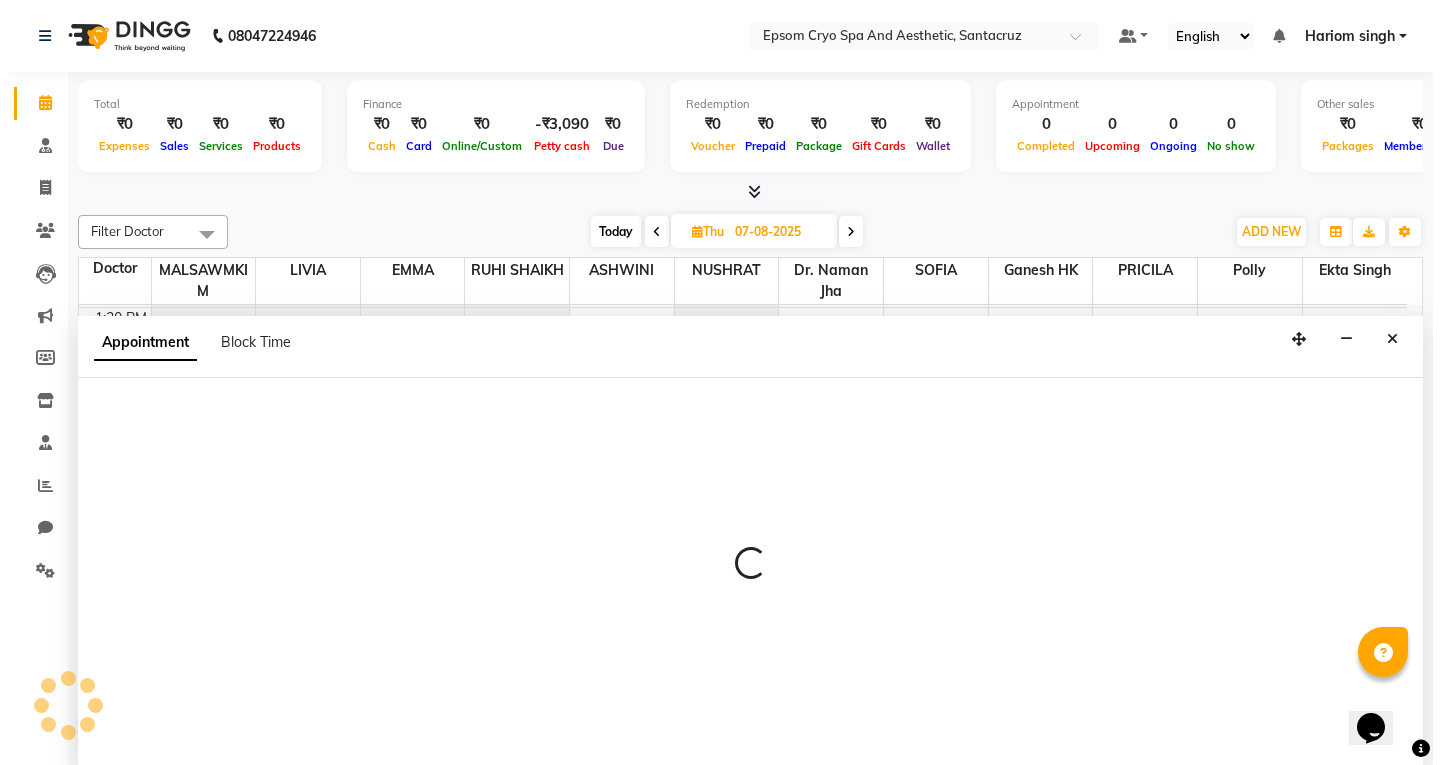 scroll, scrollTop: 1, scrollLeft: 0, axis: vertical 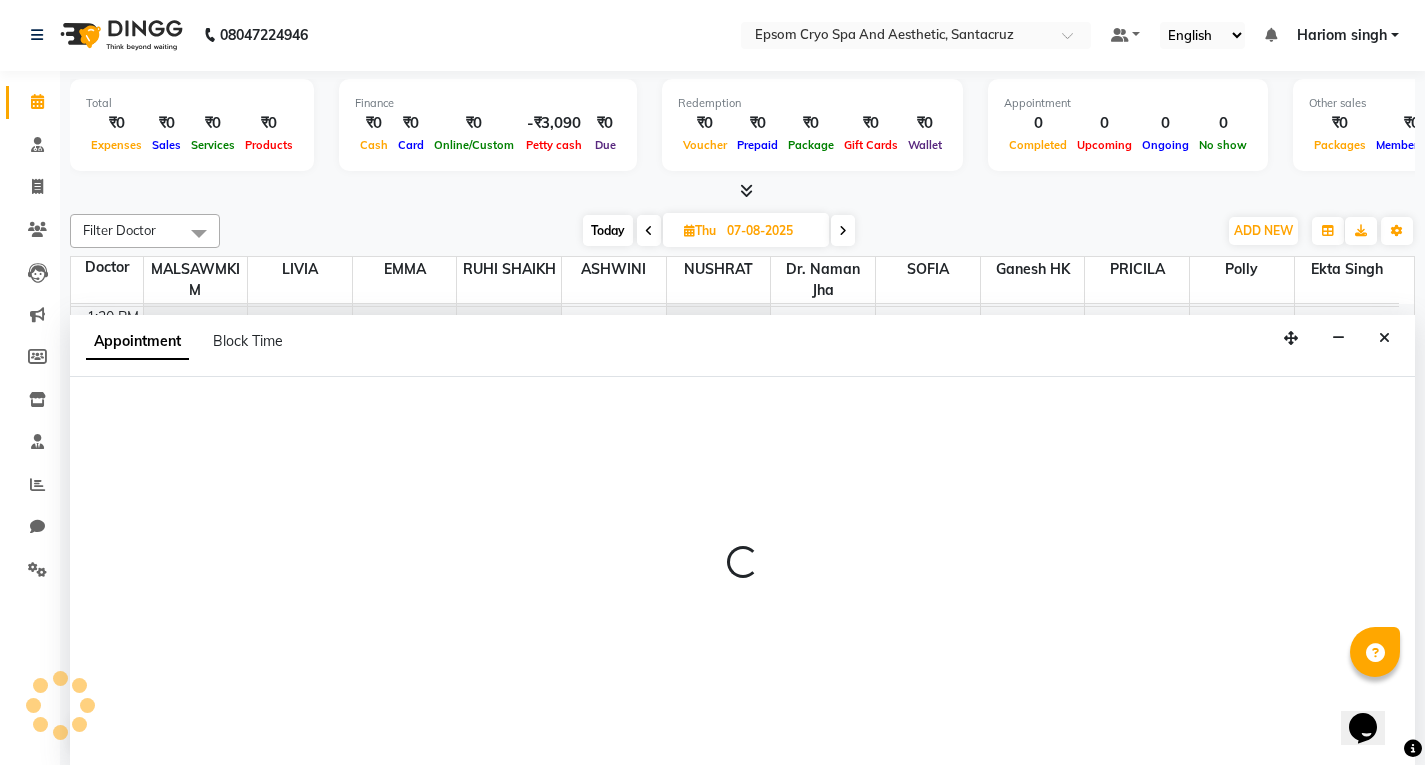 select on "72609" 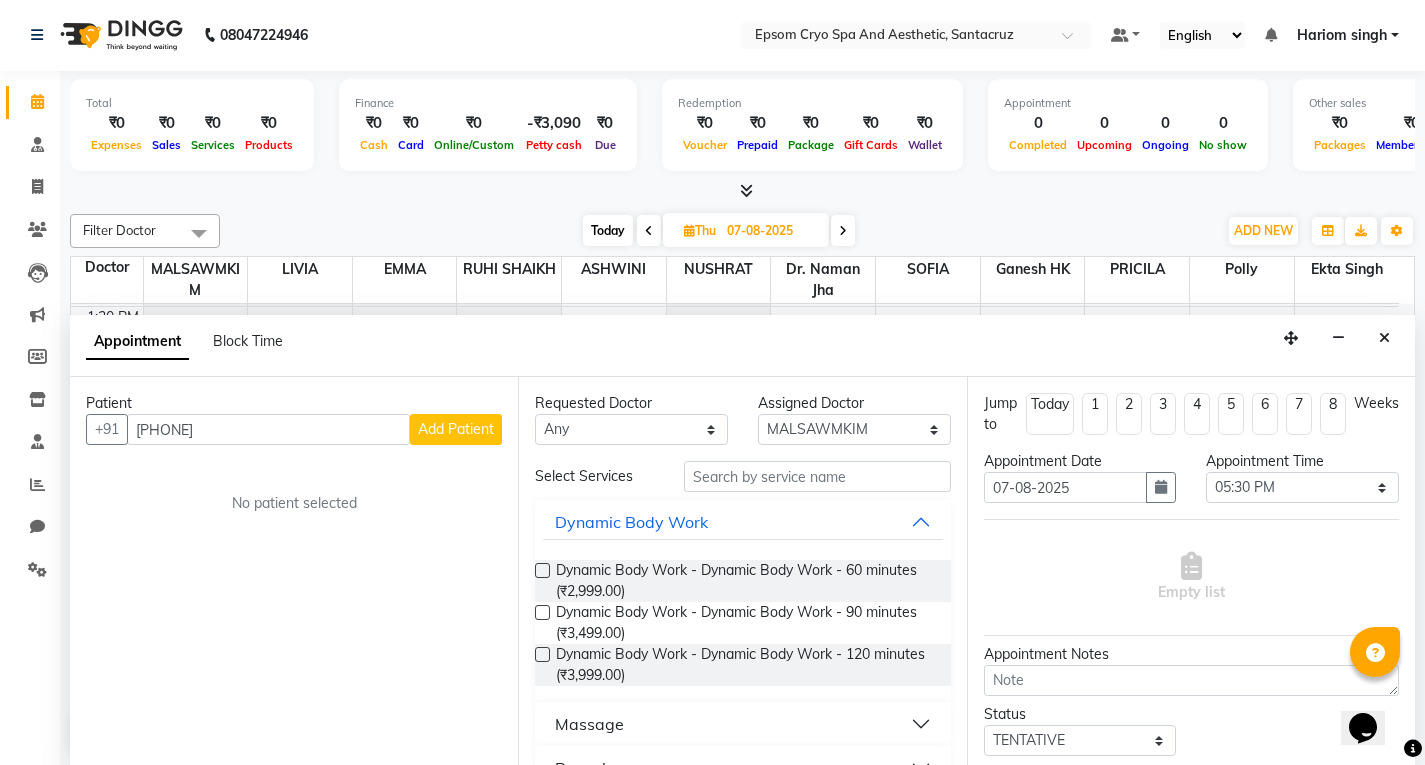 type on "[PHONE]" 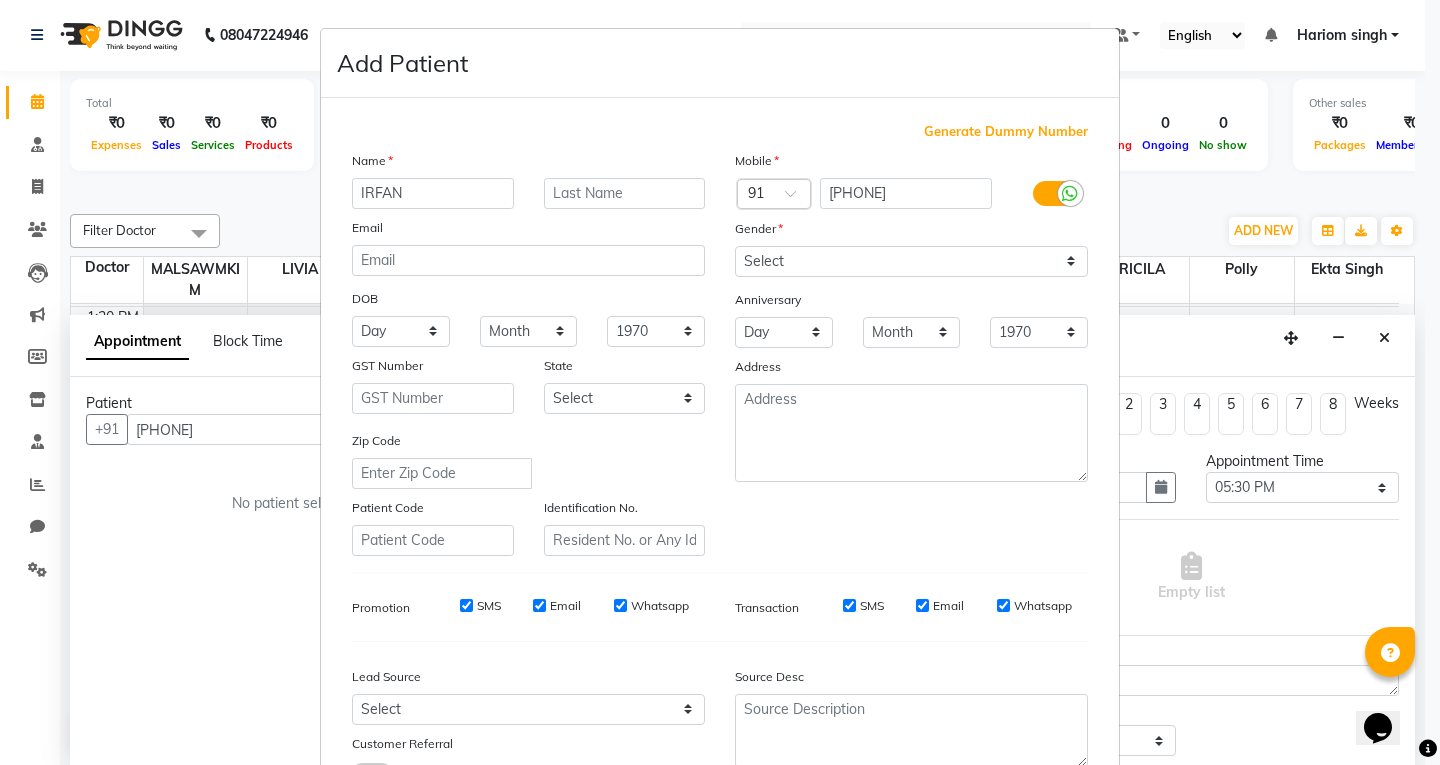 type on "IRFAN" 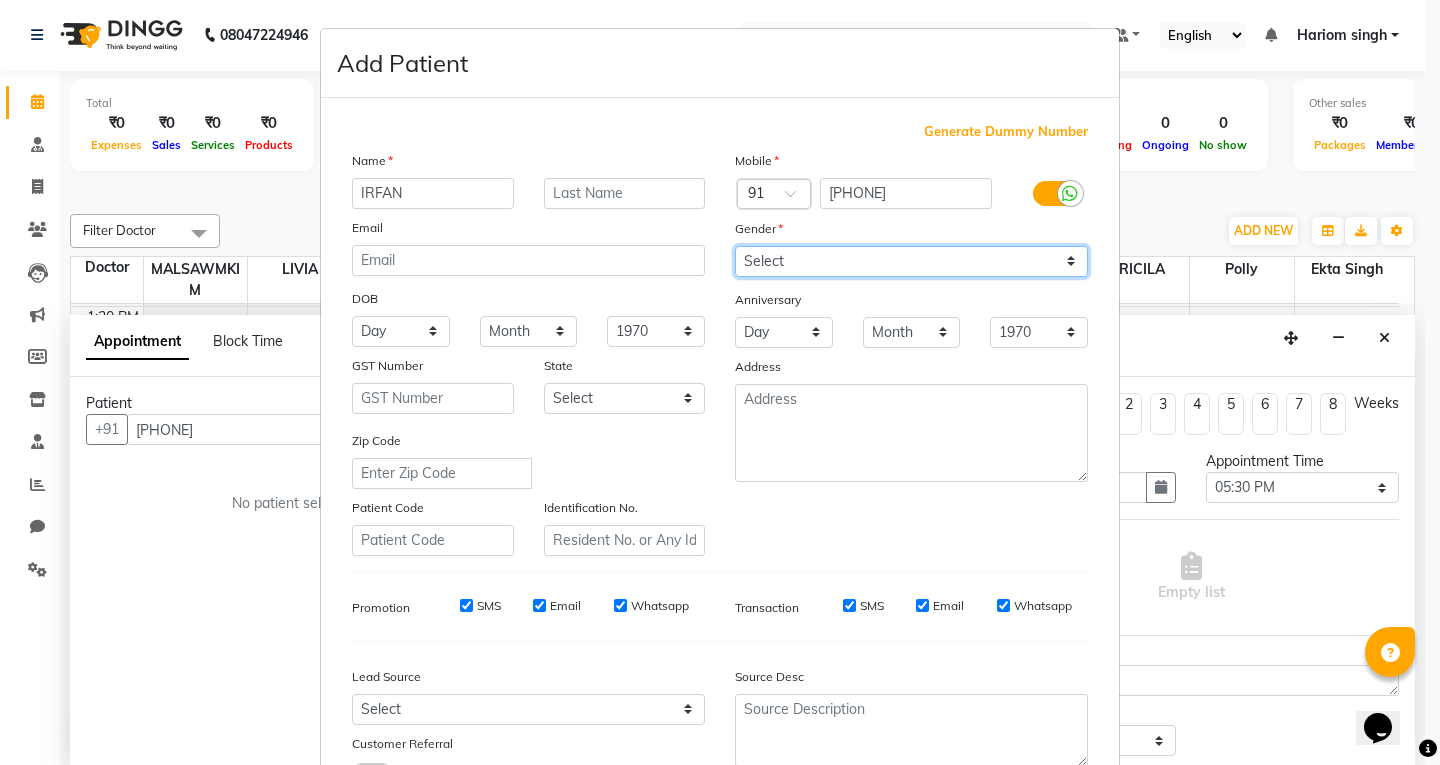 click on "Select Male Female Other Prefer Not To Say" at bounding box center (911, 261) 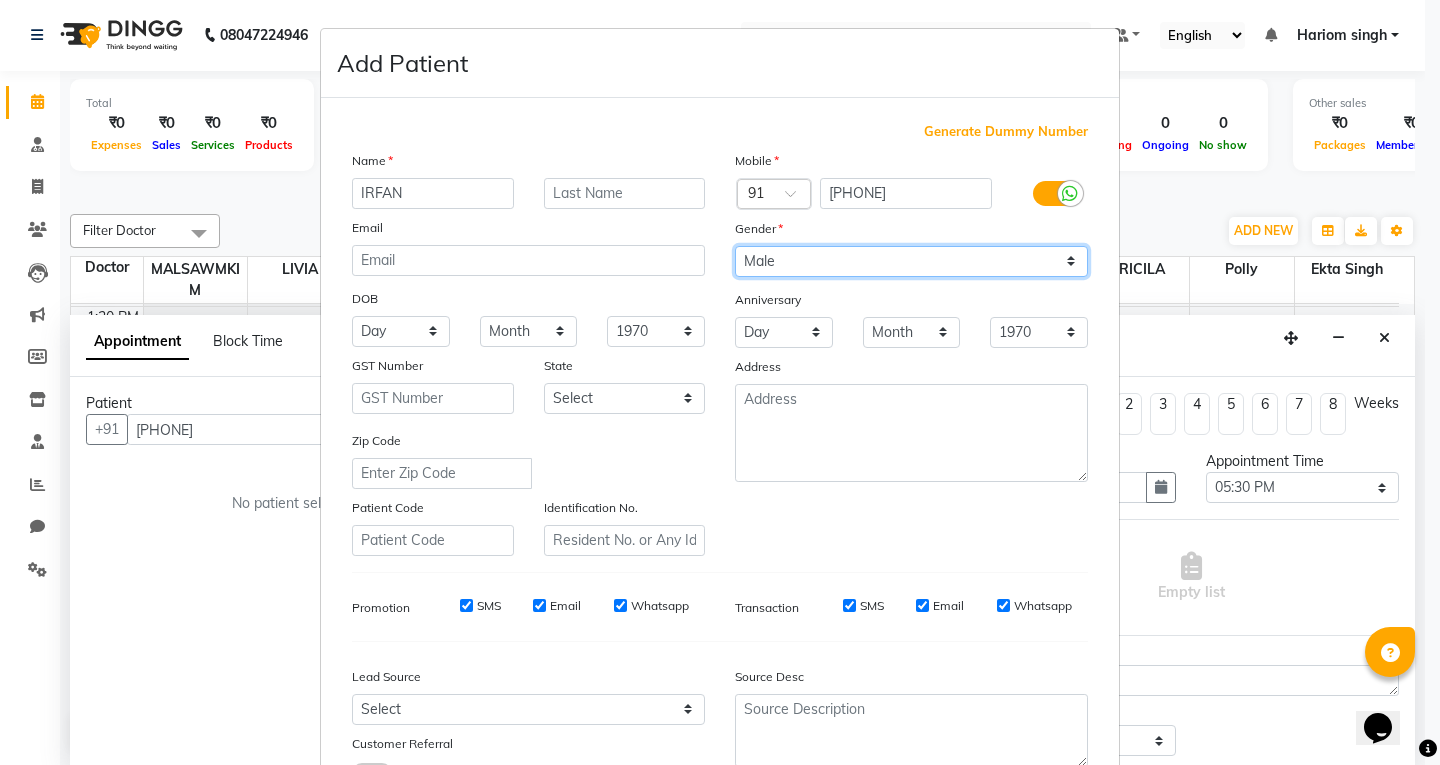 click on "Select Male Female Other Prefer Not To Say" at bounding box center [911, 261] 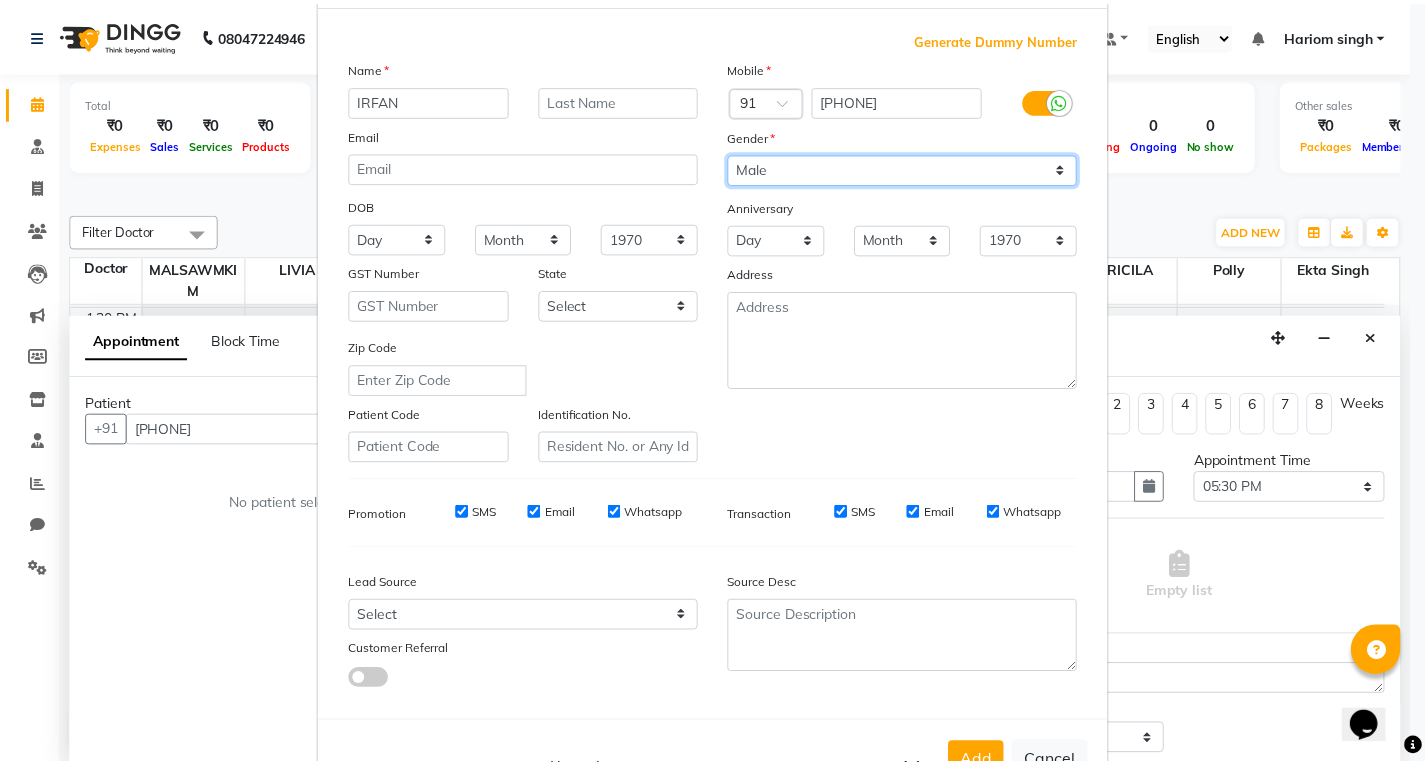 scroll, scrollTop: 158, scrollLeft: 0, axis: vertical 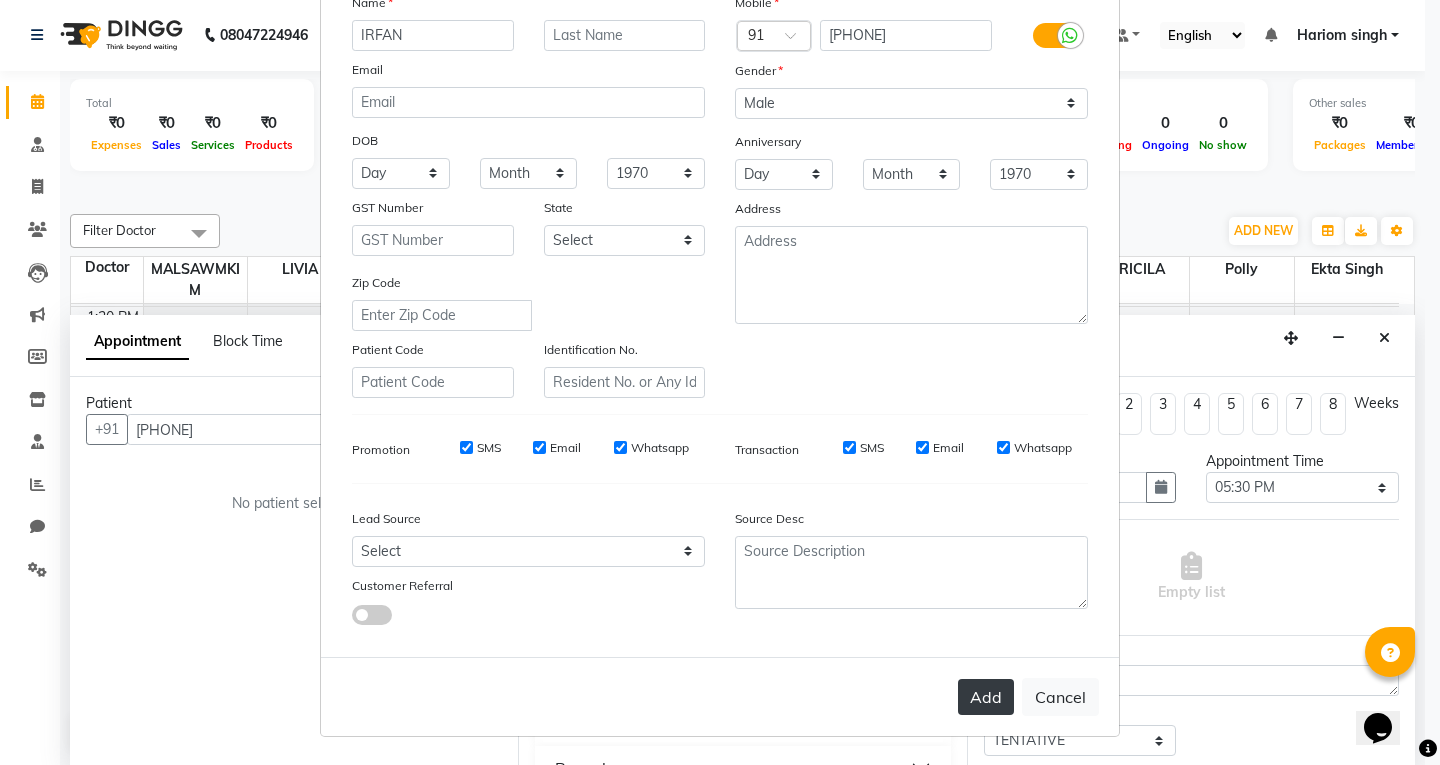 click on "Add" at bounding box center (986, 697) 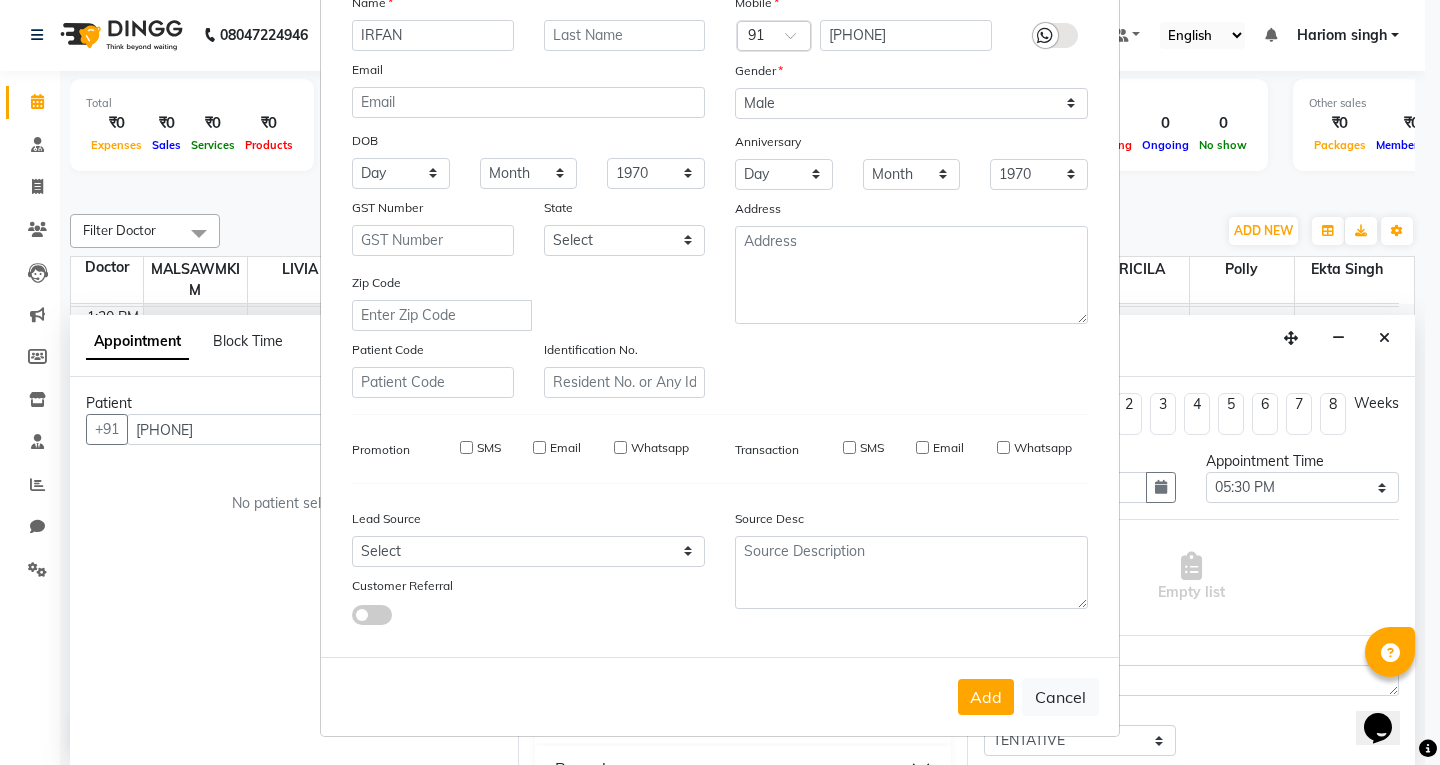type 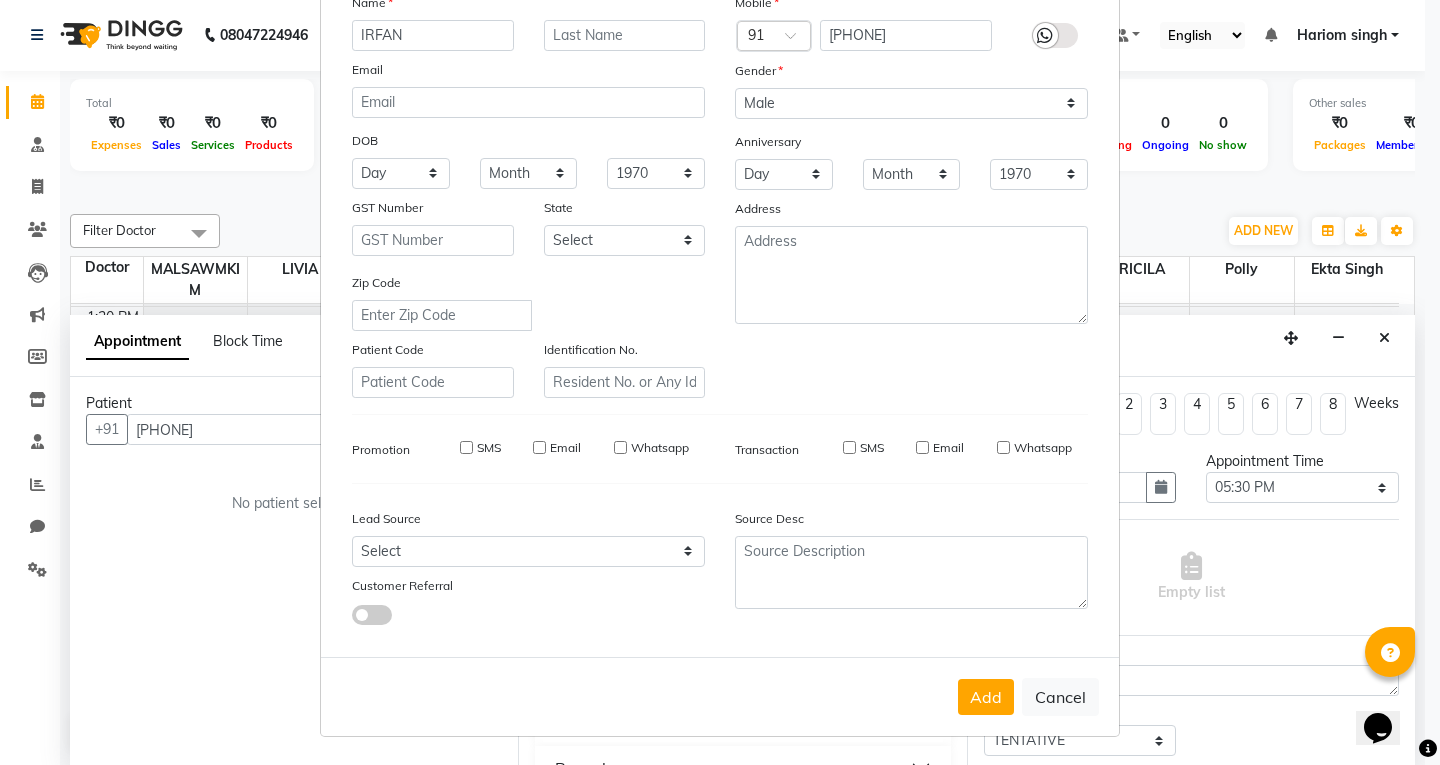 type 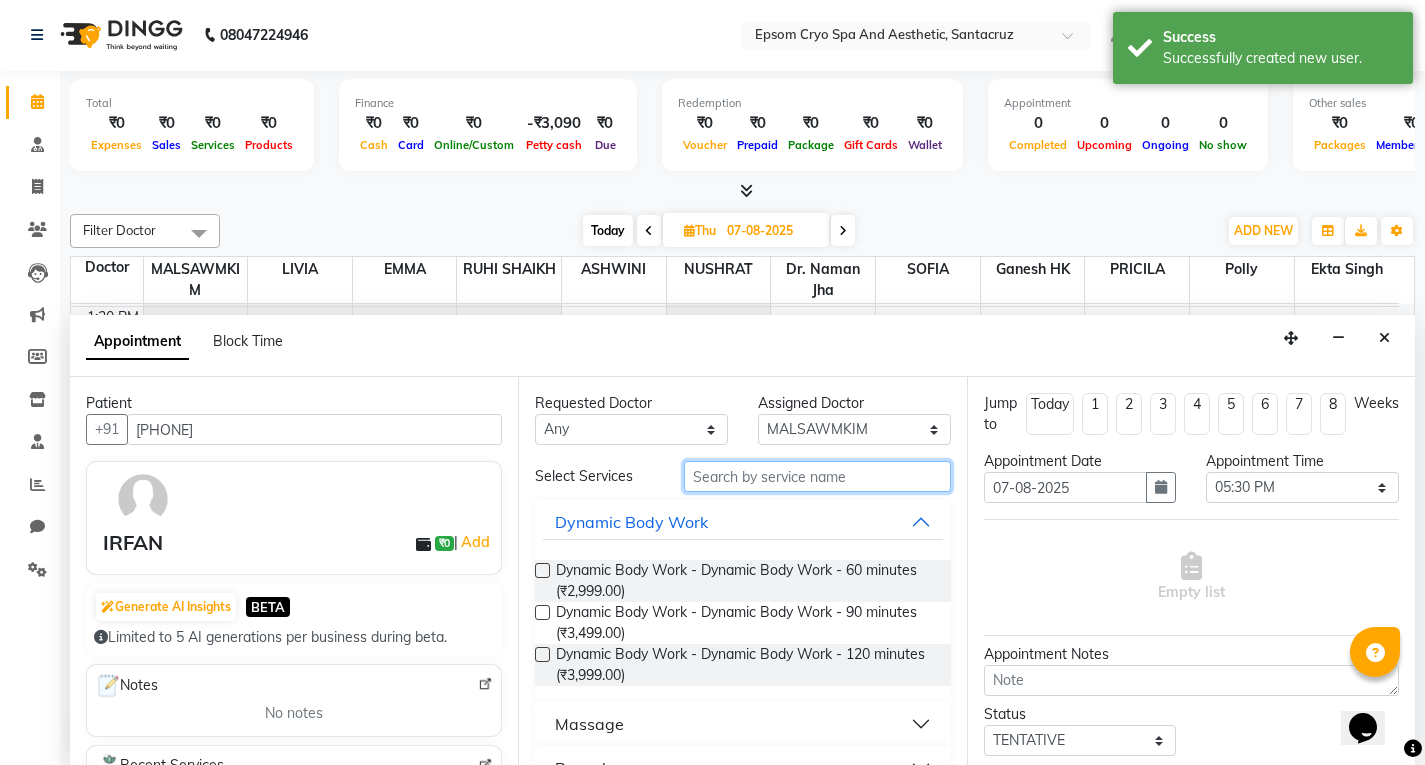click at bounding box center (817, 476) 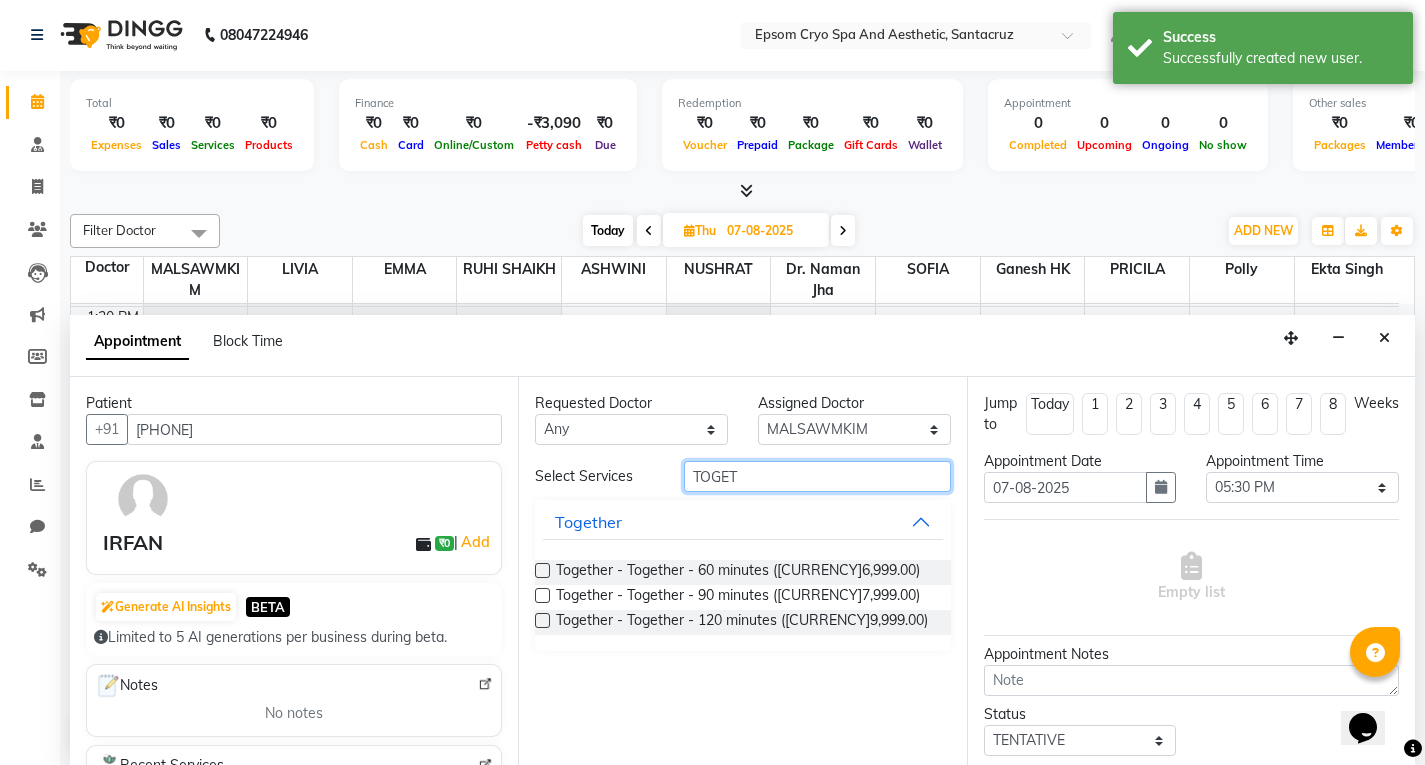 type on "TOGET" 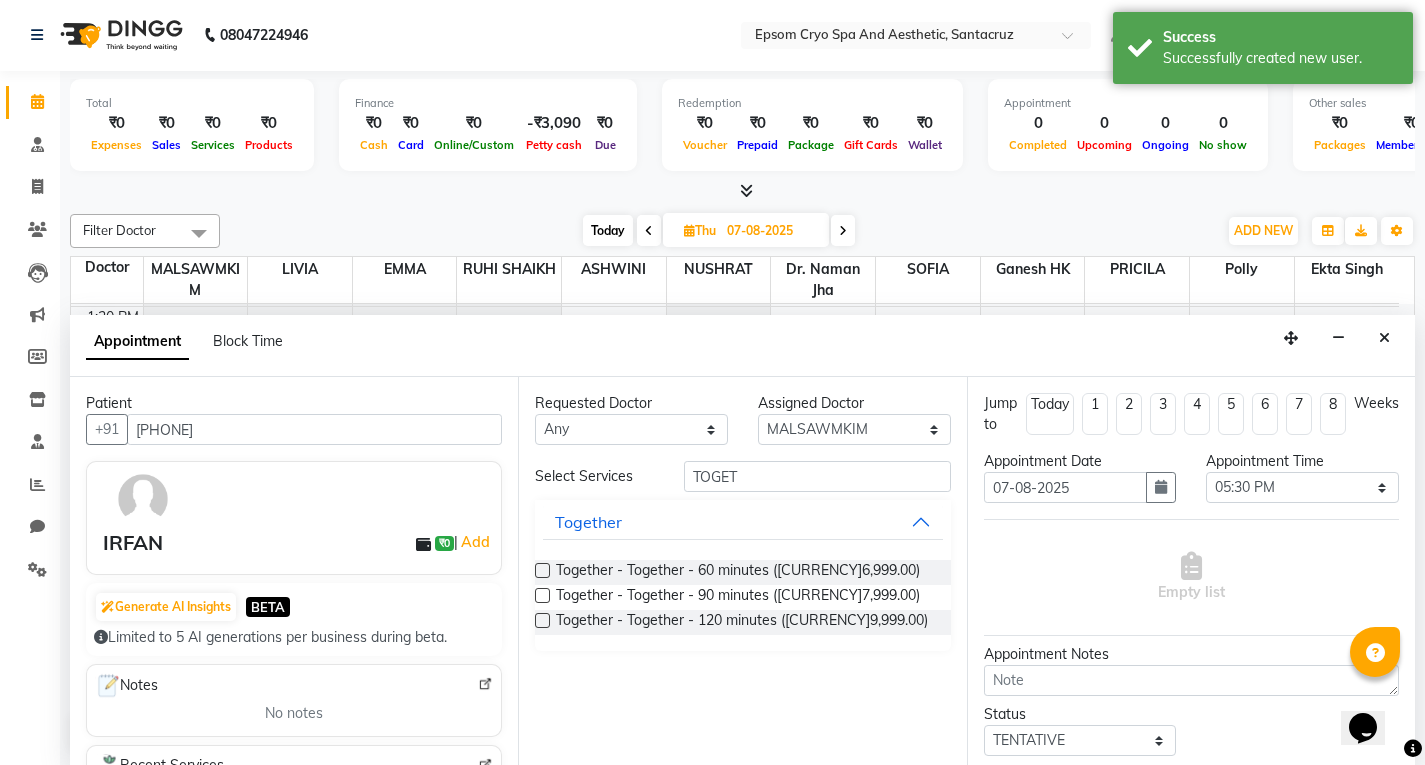 click at bounding box center (542, 570) 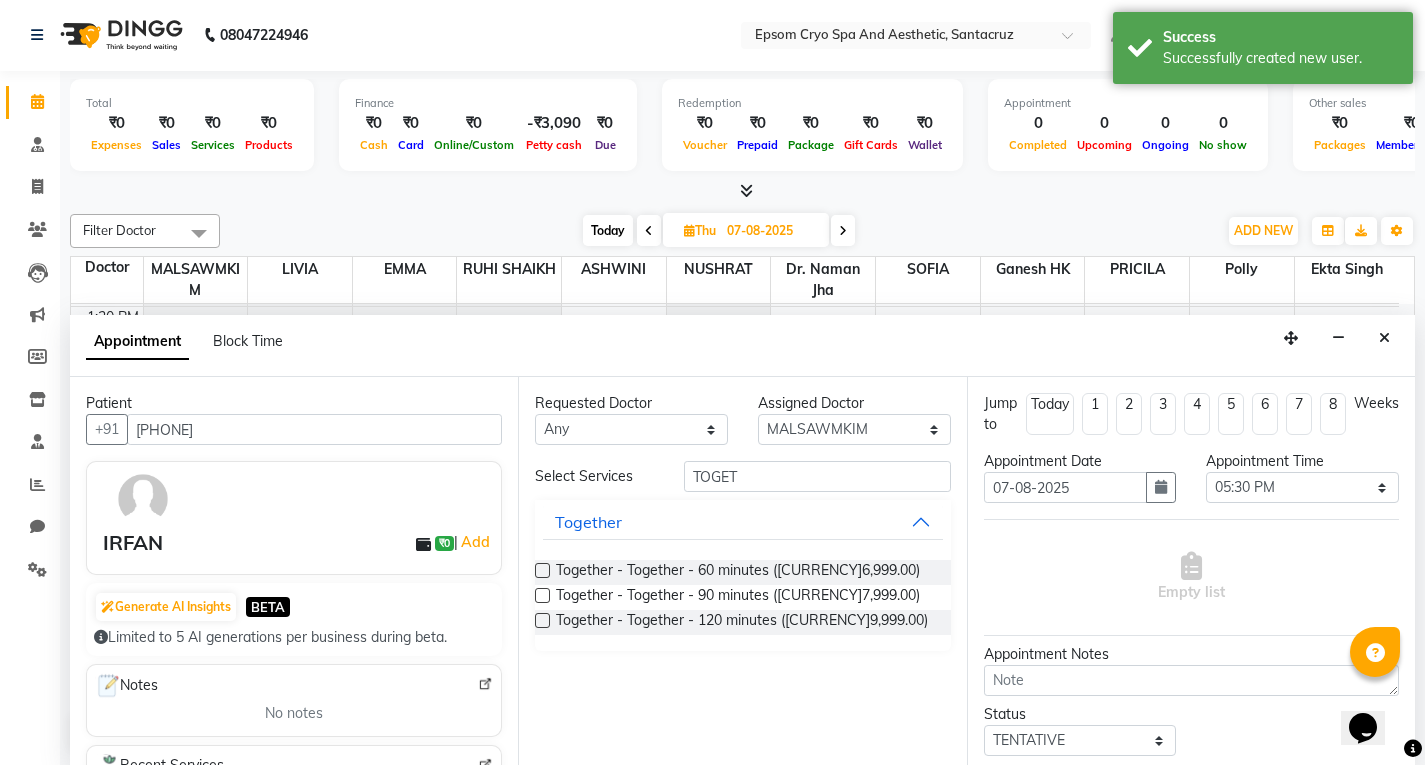 click at bounding box center [541, 572] 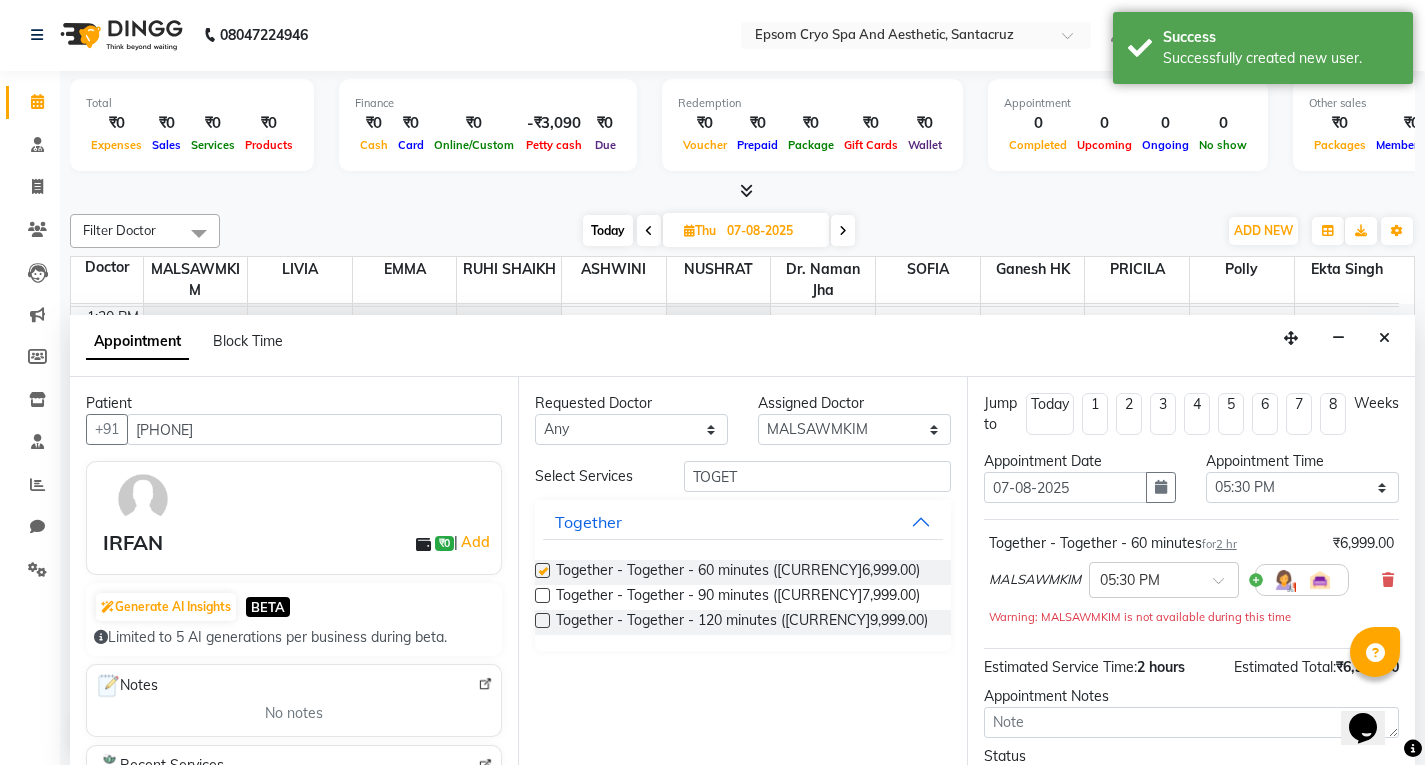 checkbox on "false" 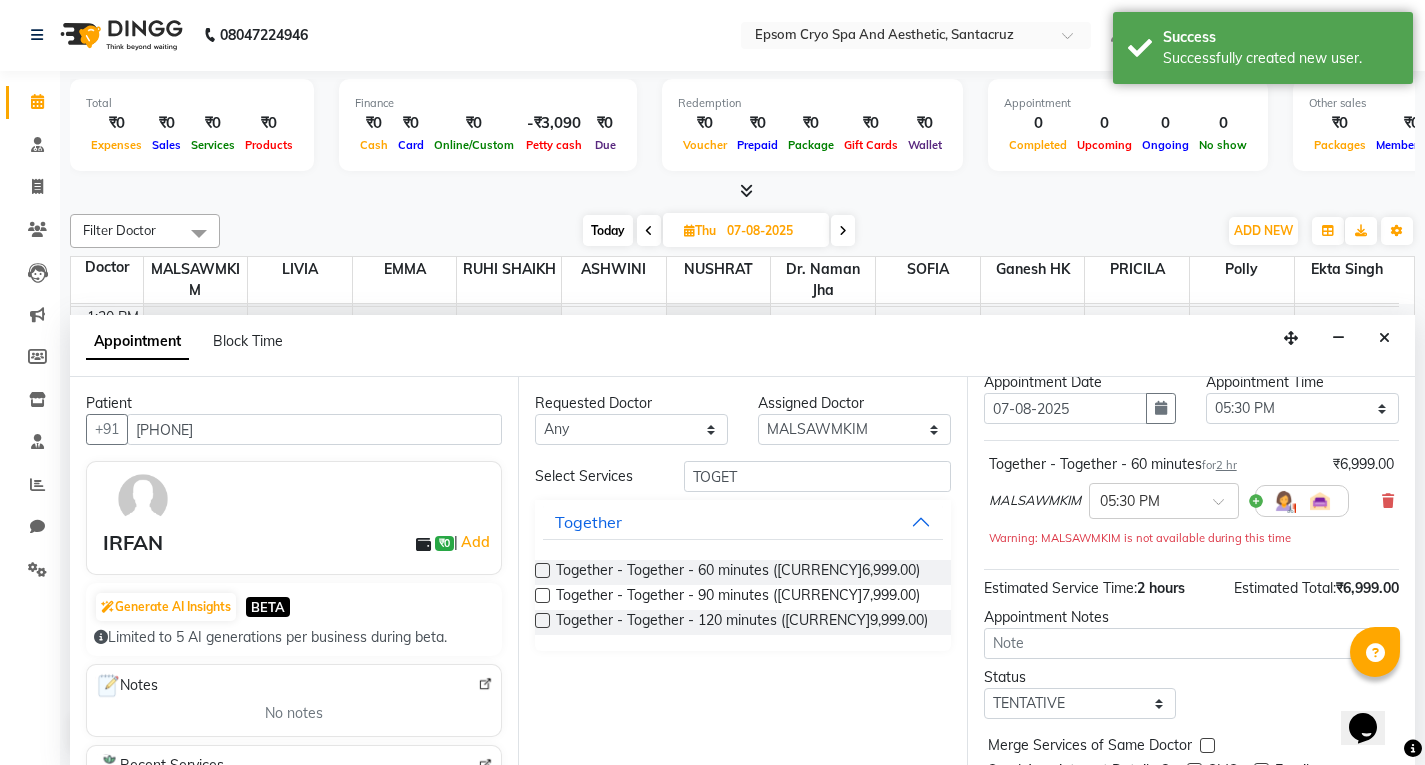 scroll, scrollTop: 159, scrollLeft: 0, axis: vertical 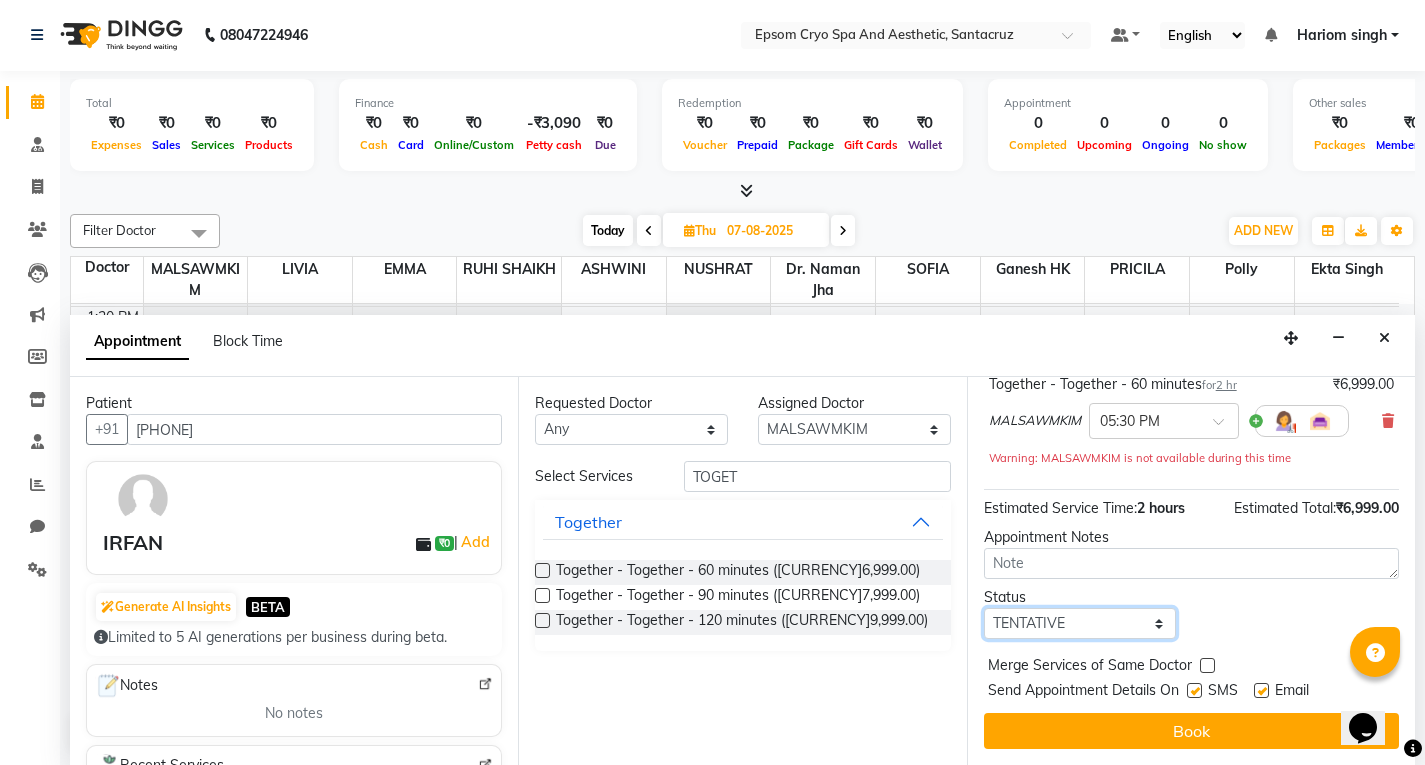 click on "Select TENTATIVE CONFIRM UPCOMING" at bounding box center [1080, 623] 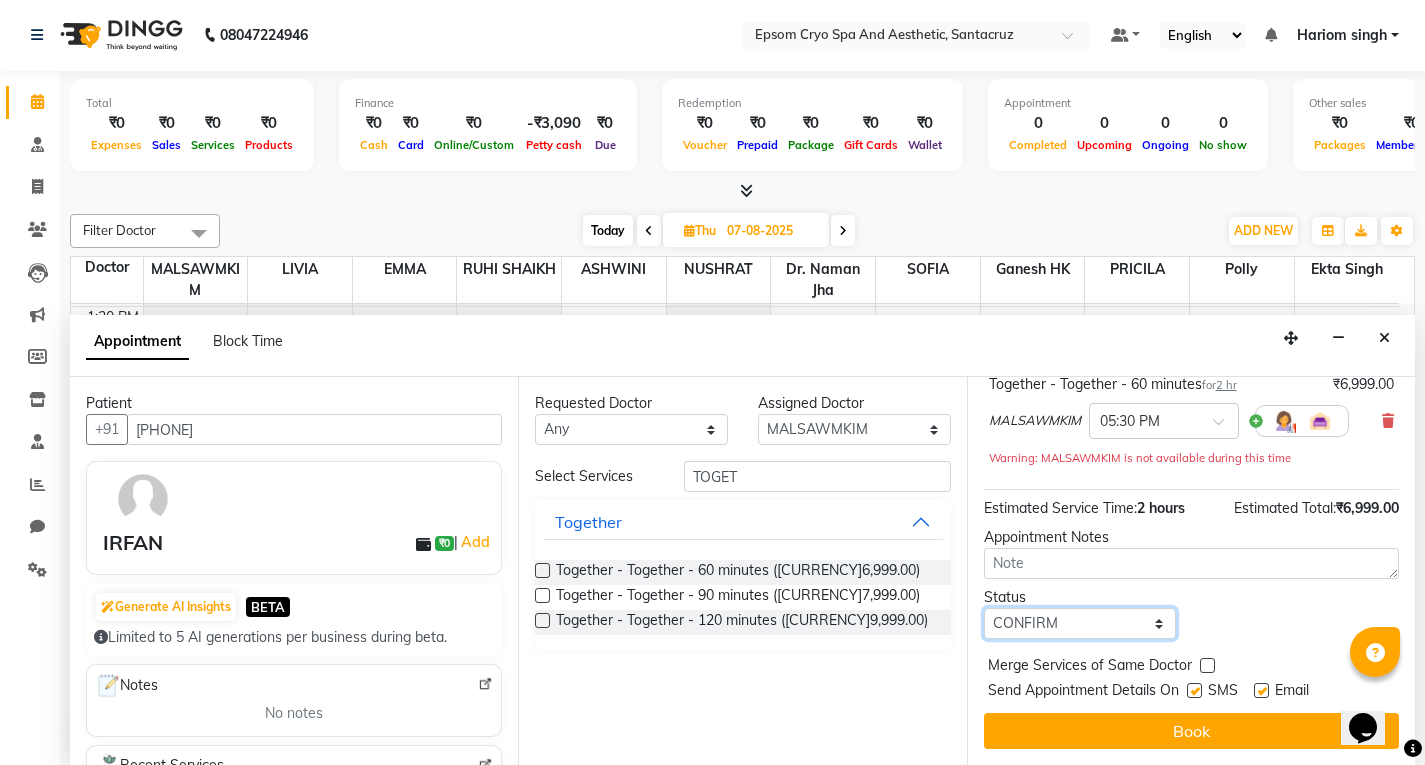 click on "Select TENTATIVE CONFIRM UPCOMING" at bounding box center [1080, 623] 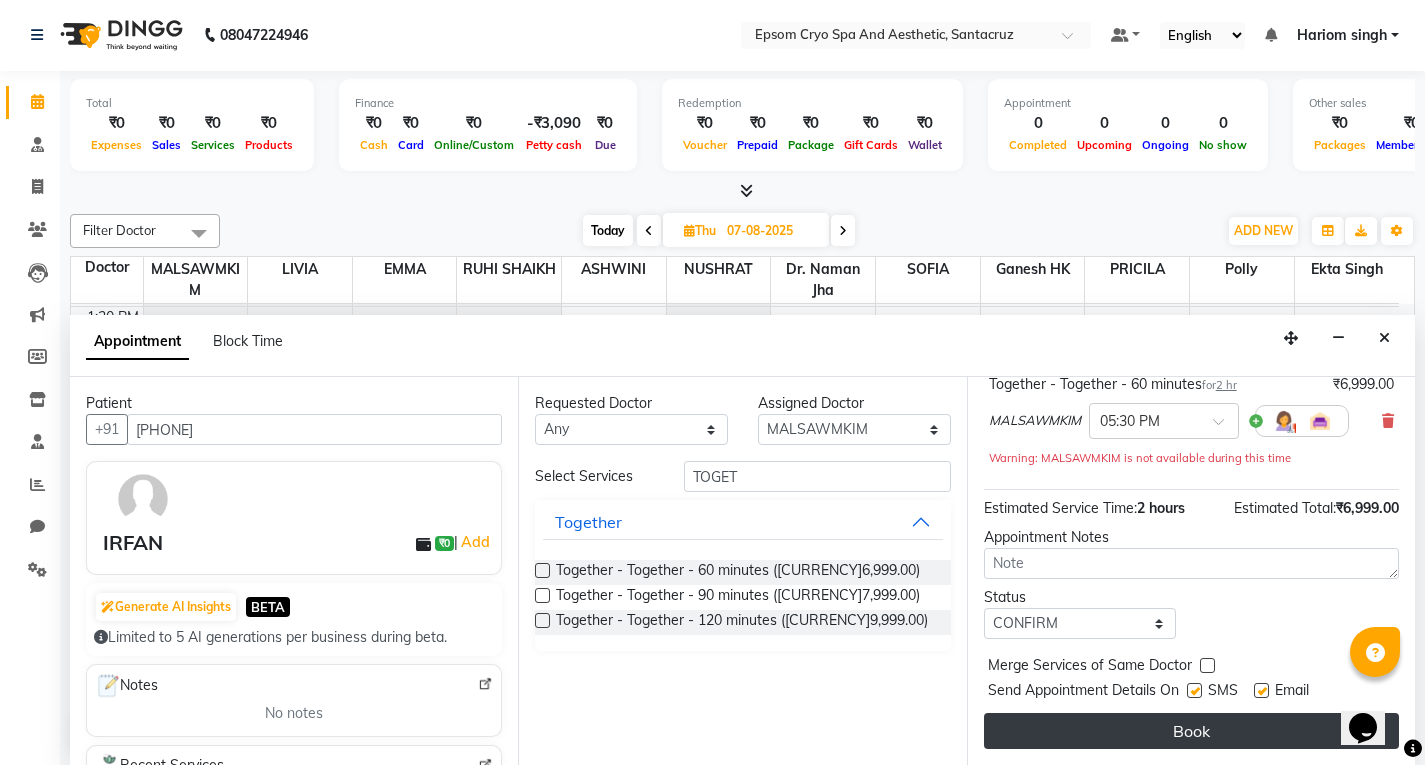 click on "Book" at bounding box center [1191, 731] 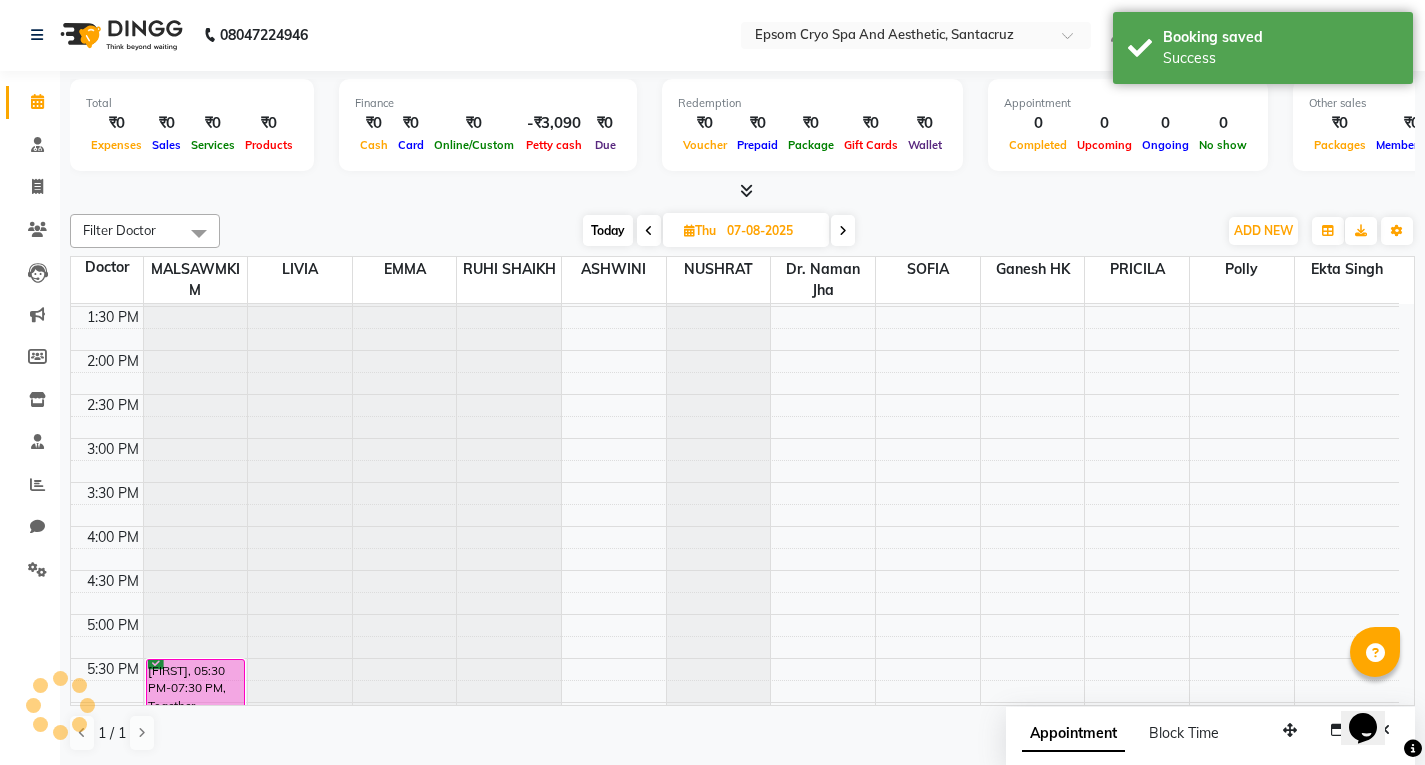 scroll, scrollTop: 0, scrollLeft: 0, axis: both 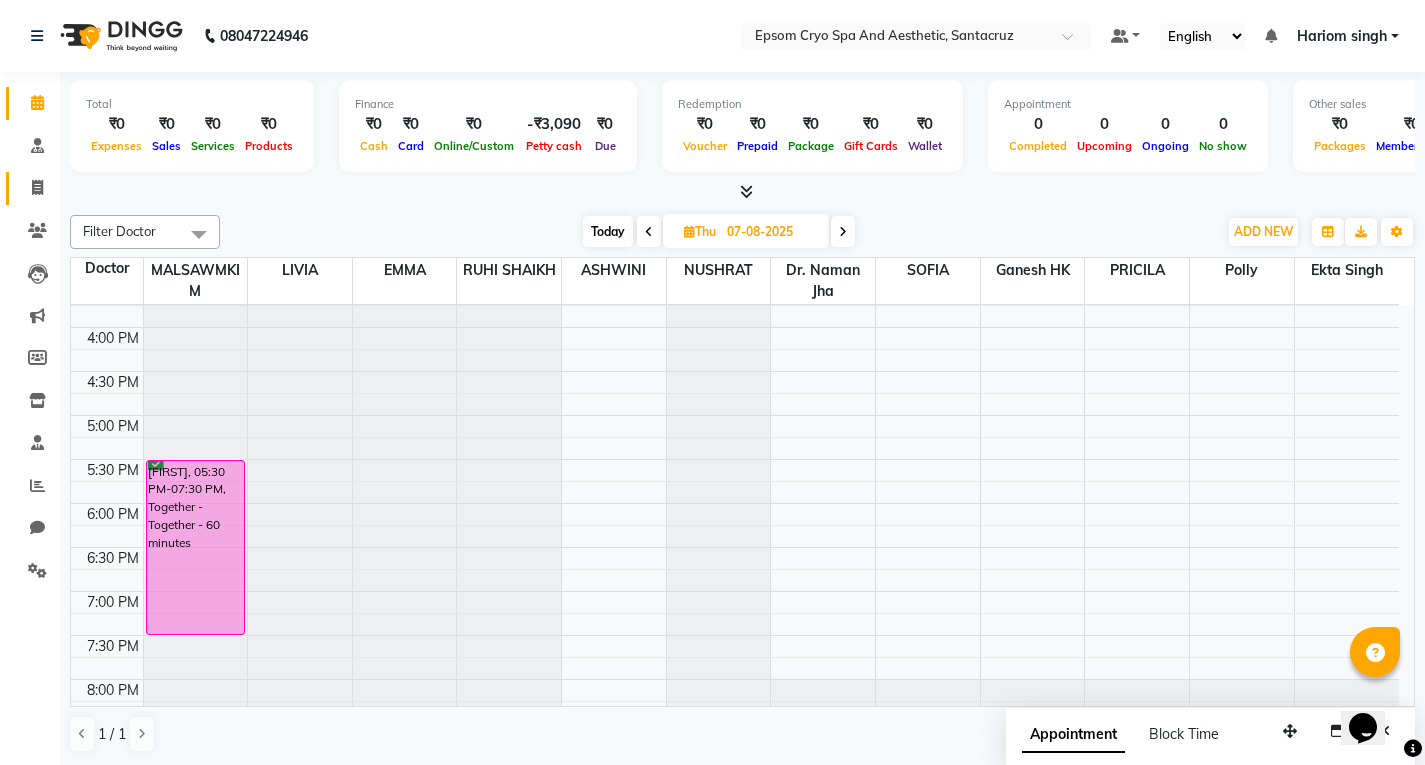 click 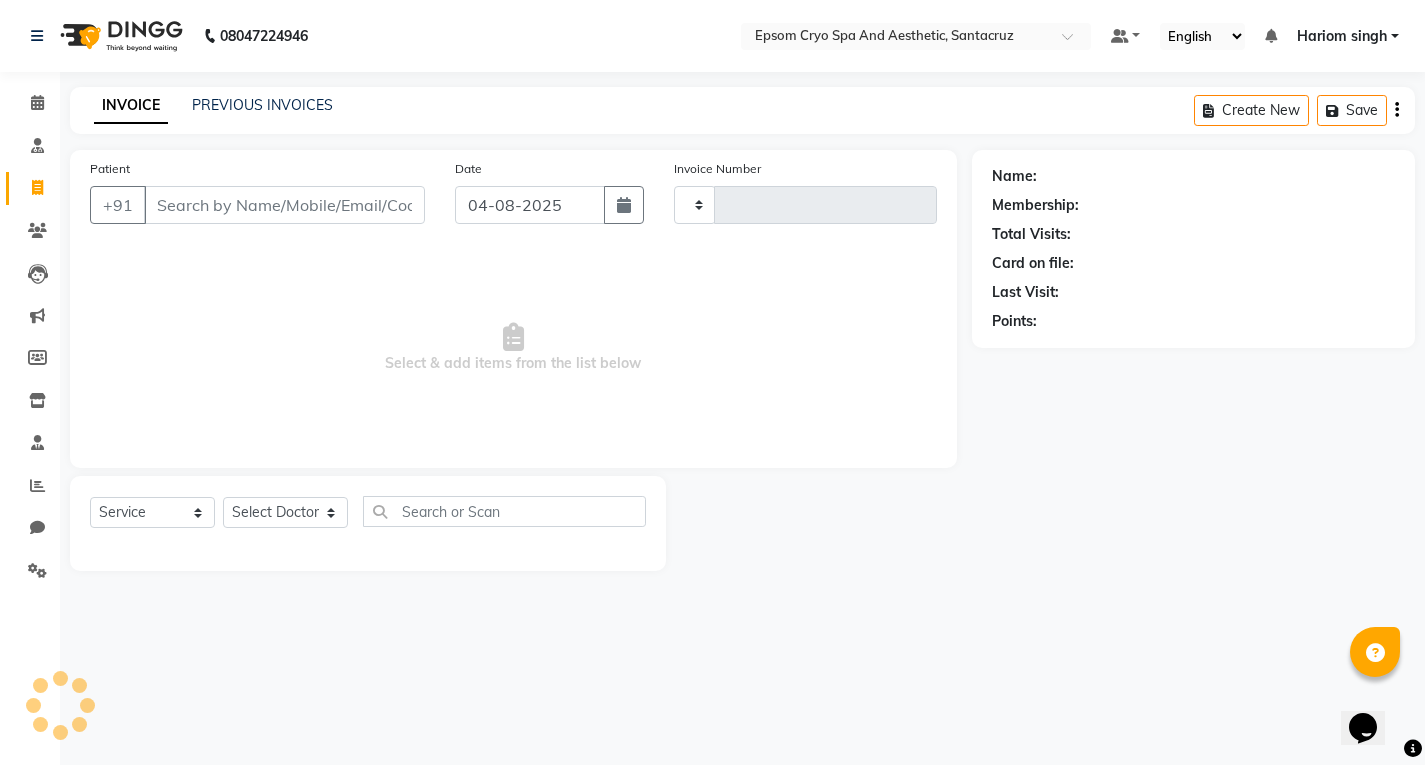 type on "0414" 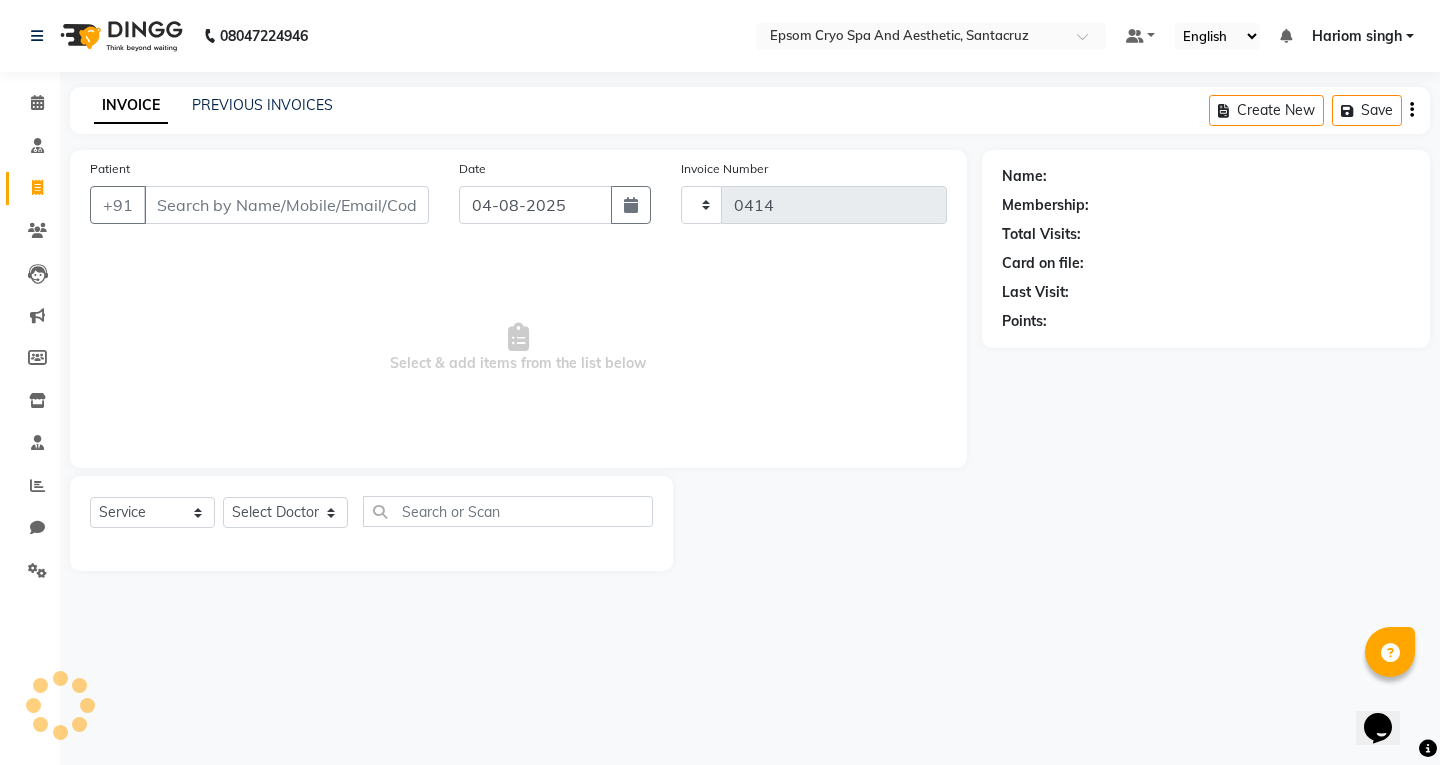 select on "8028" 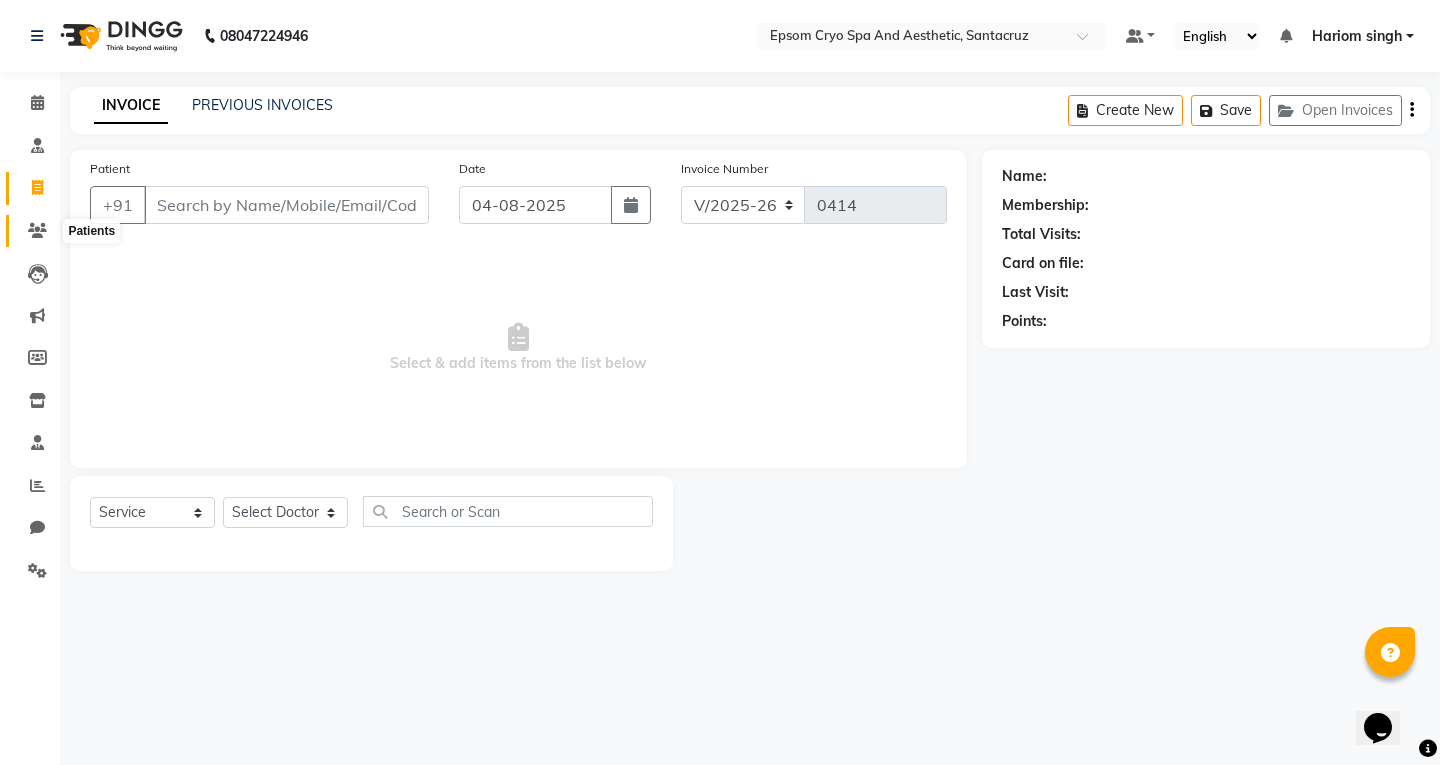 click 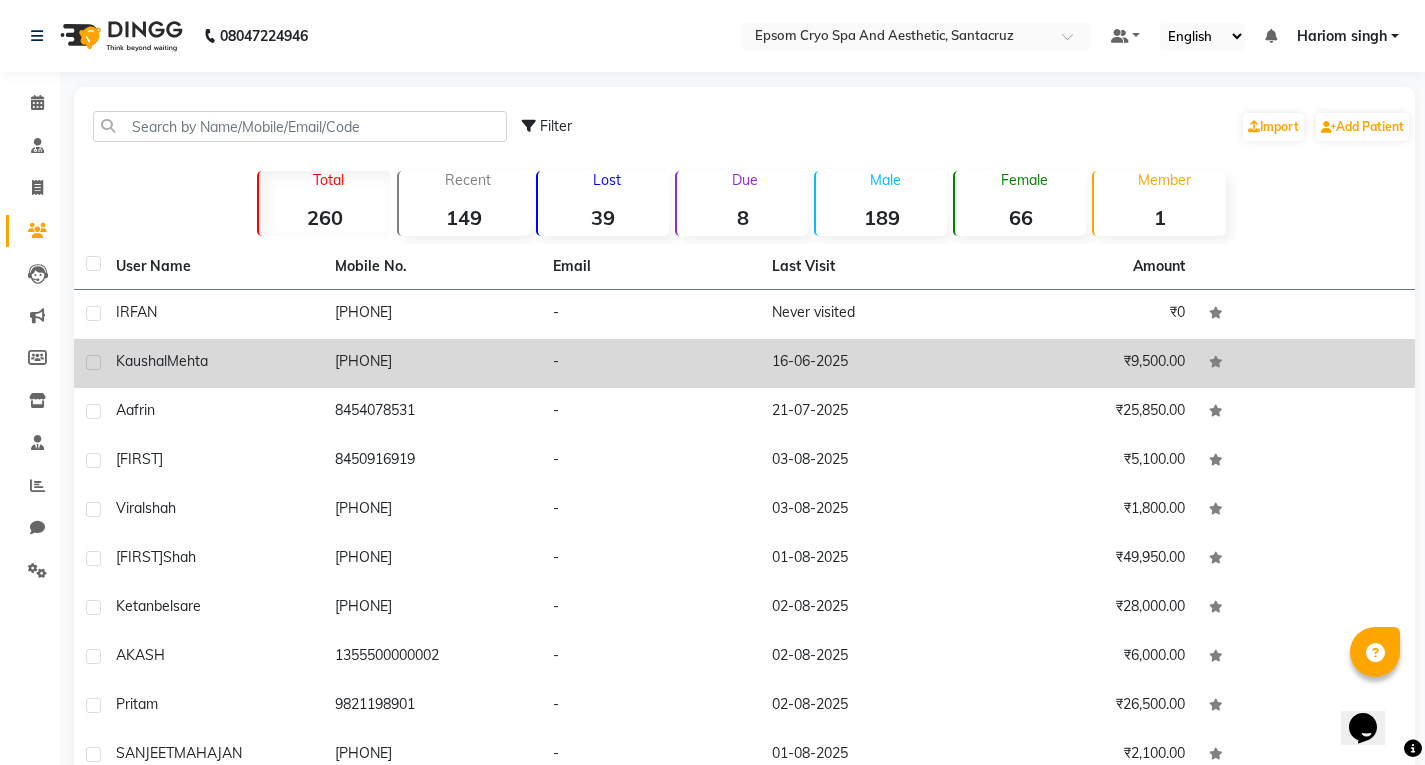 scroll, scrollTop: 101, scrollLeft: 0, axis: vertical 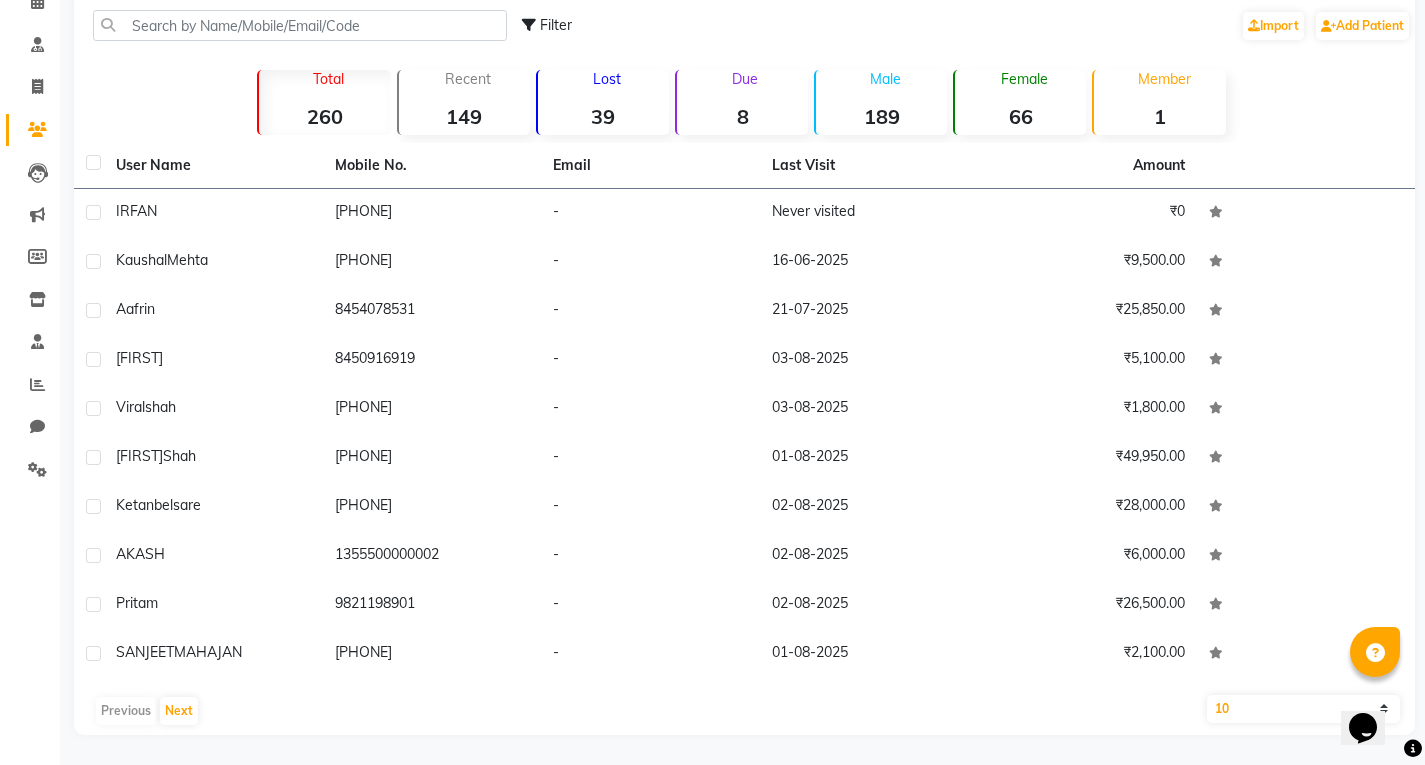 click on "10   50   100" 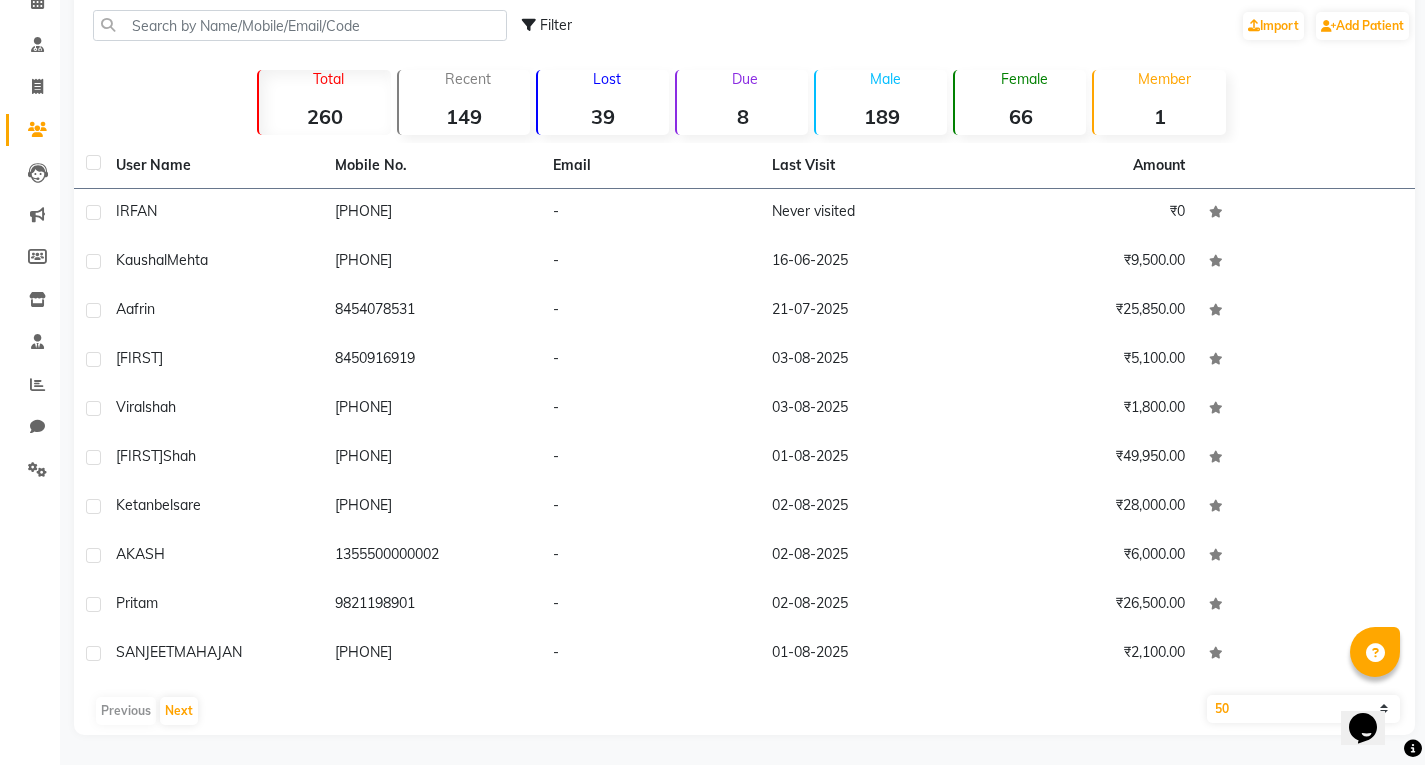 click on "10   50   100" 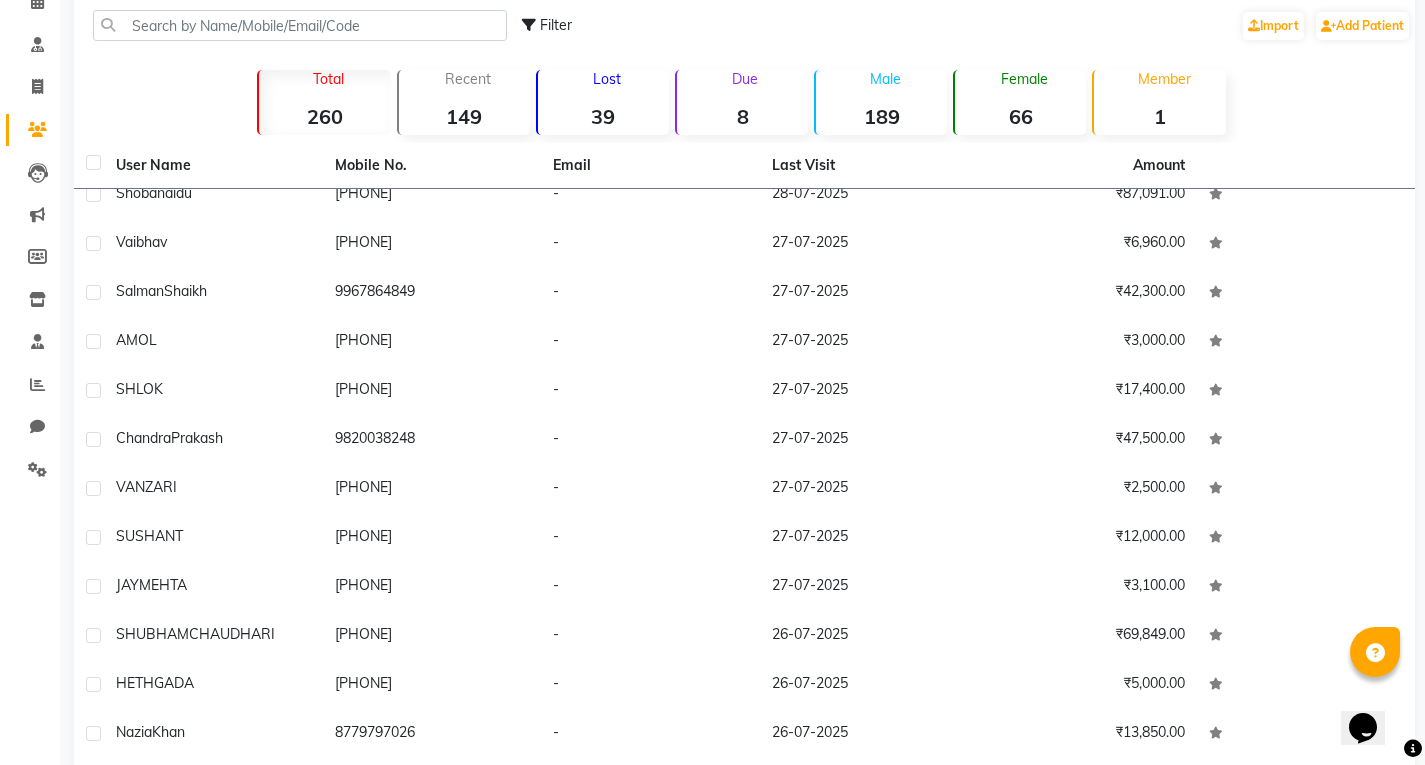 scroll, scrollTop: 1685, scrollLeft: 0, axis: vertical 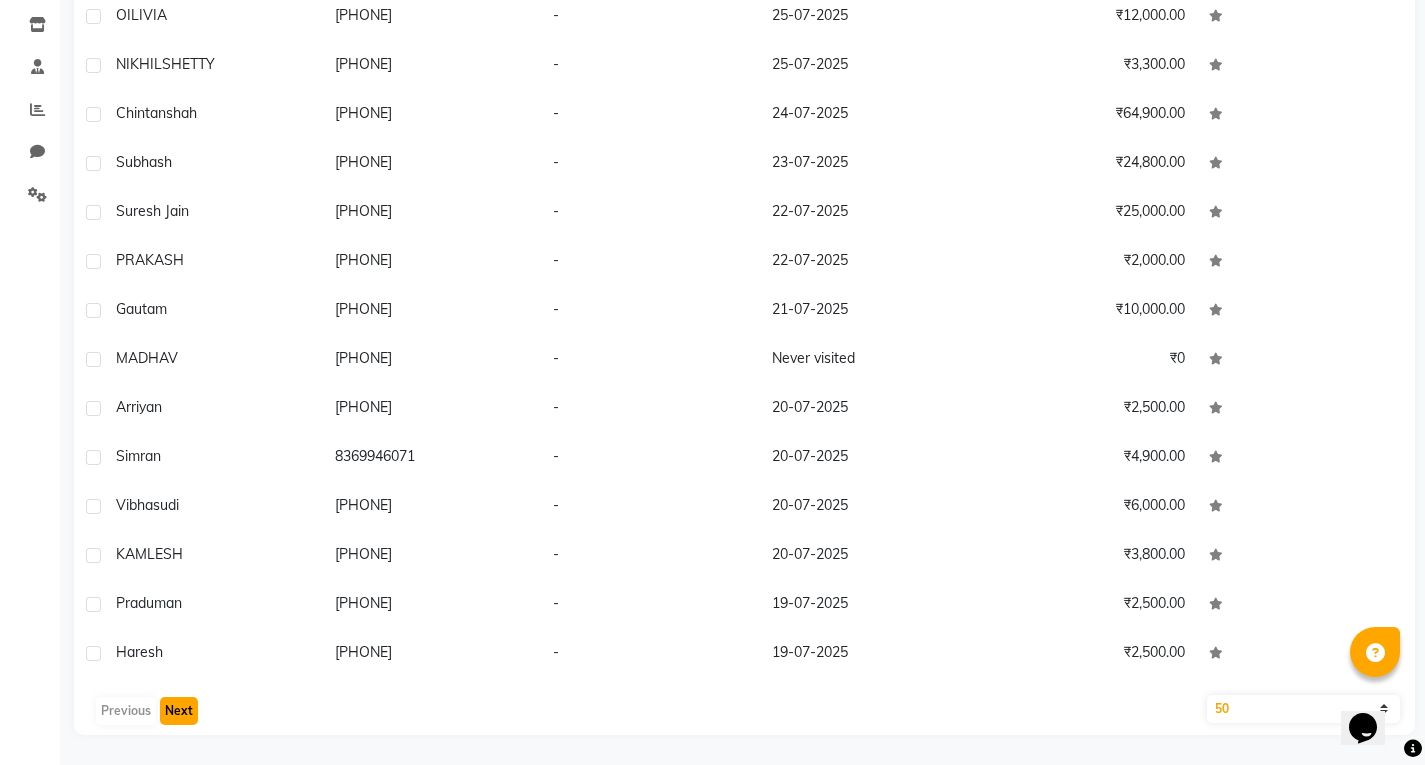 click on "Next" 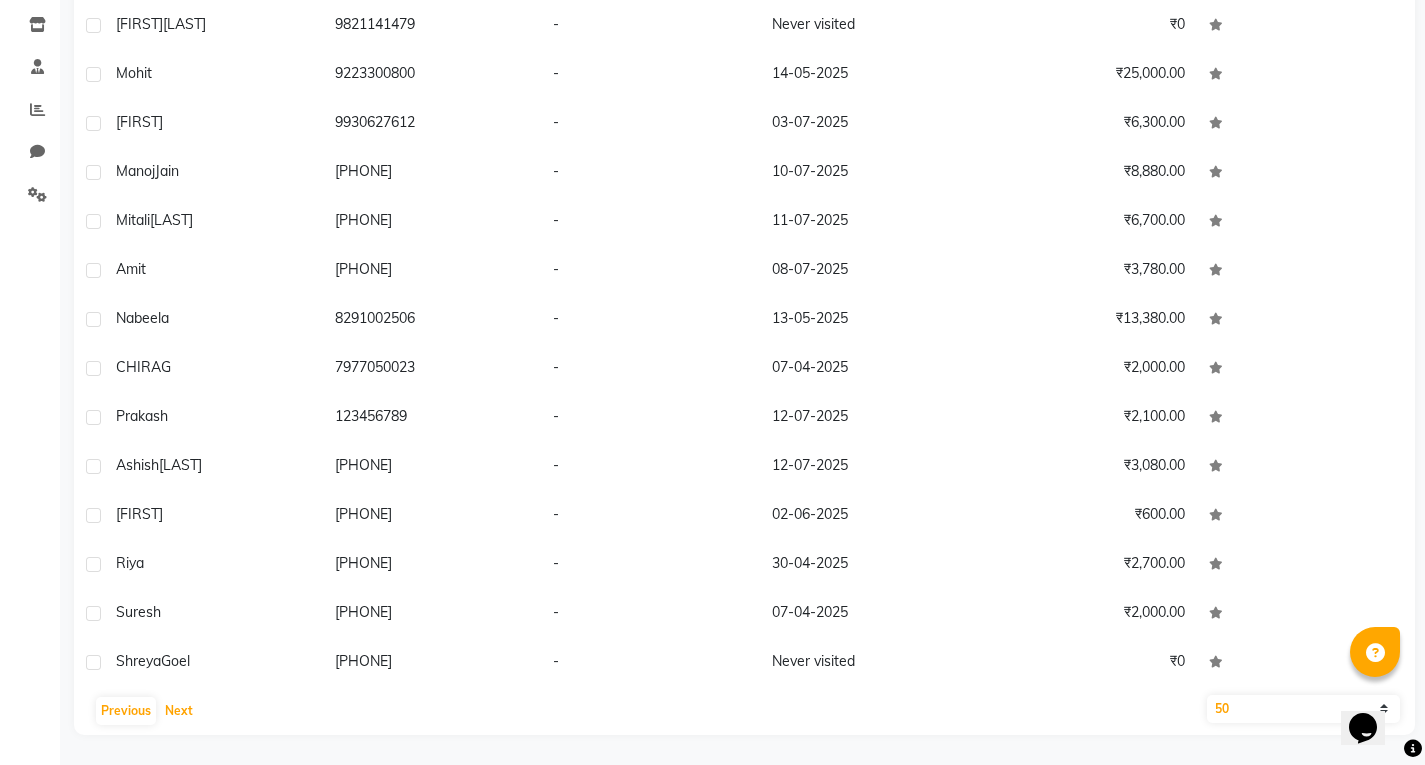 scroll, scrollTop: 900, scrollLeft: 0, axis: vertical 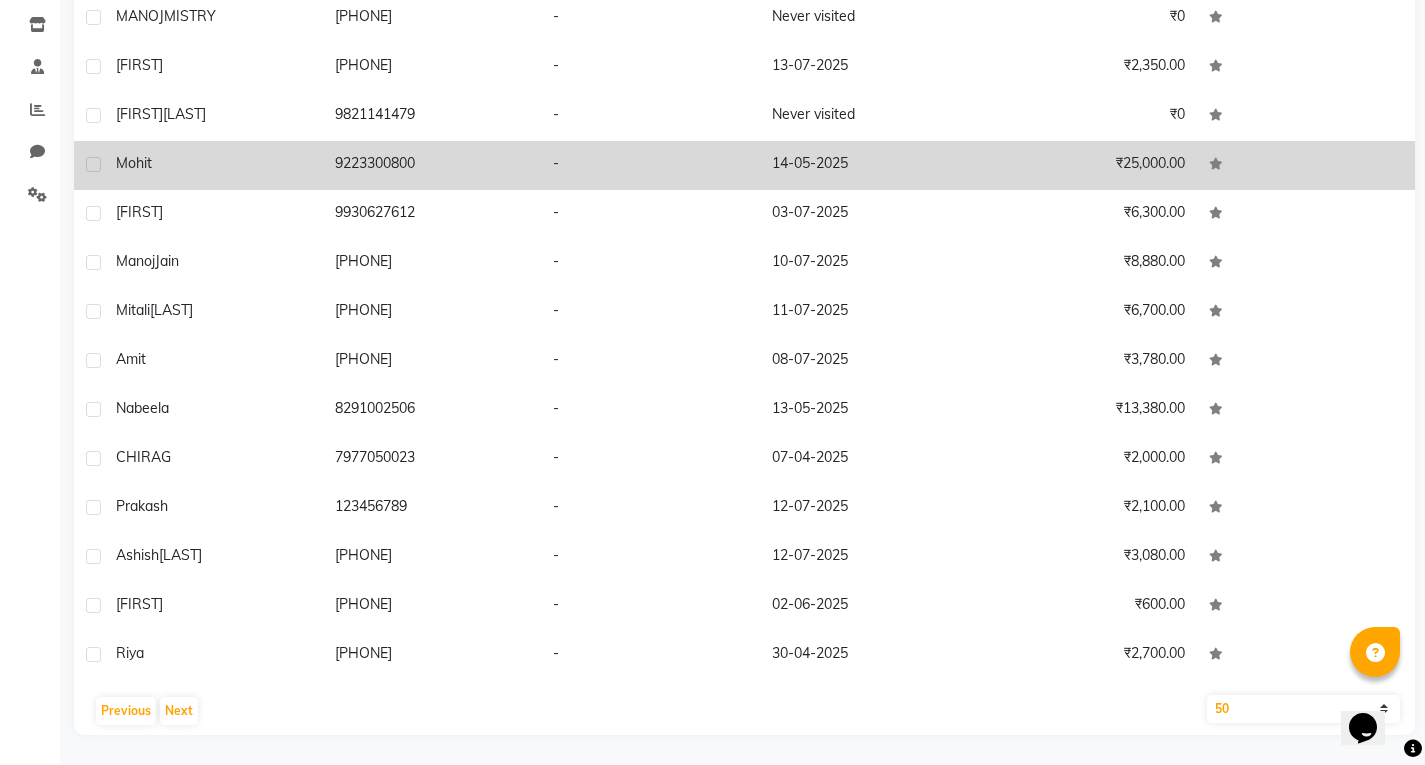 click on "Mohit" 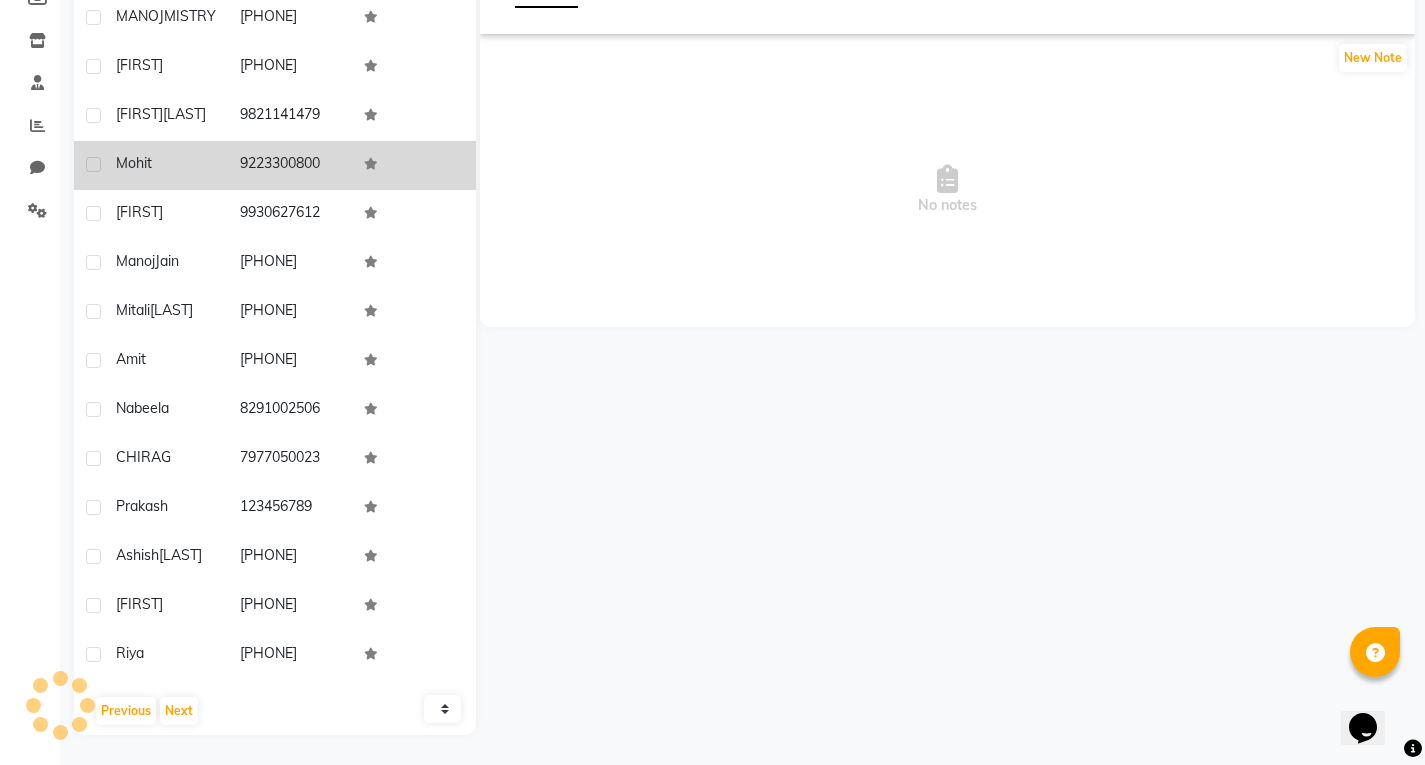 scroll, scrollTop: 934, scrollLeft: 0, axis: vertical 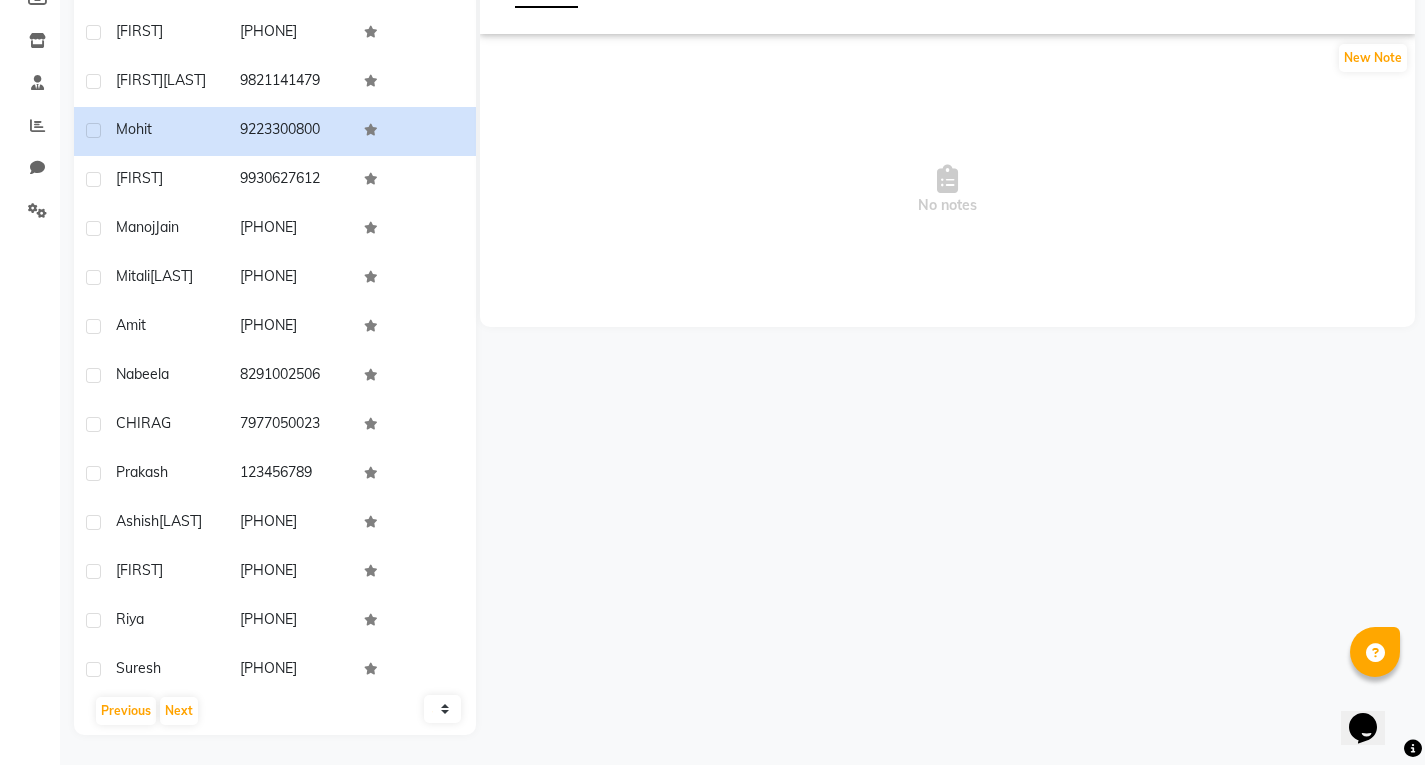 drag, startPoint x: 1000, startPoint y: 378, endPoint x: 984, endPoint y: 374, distance: 16.492422 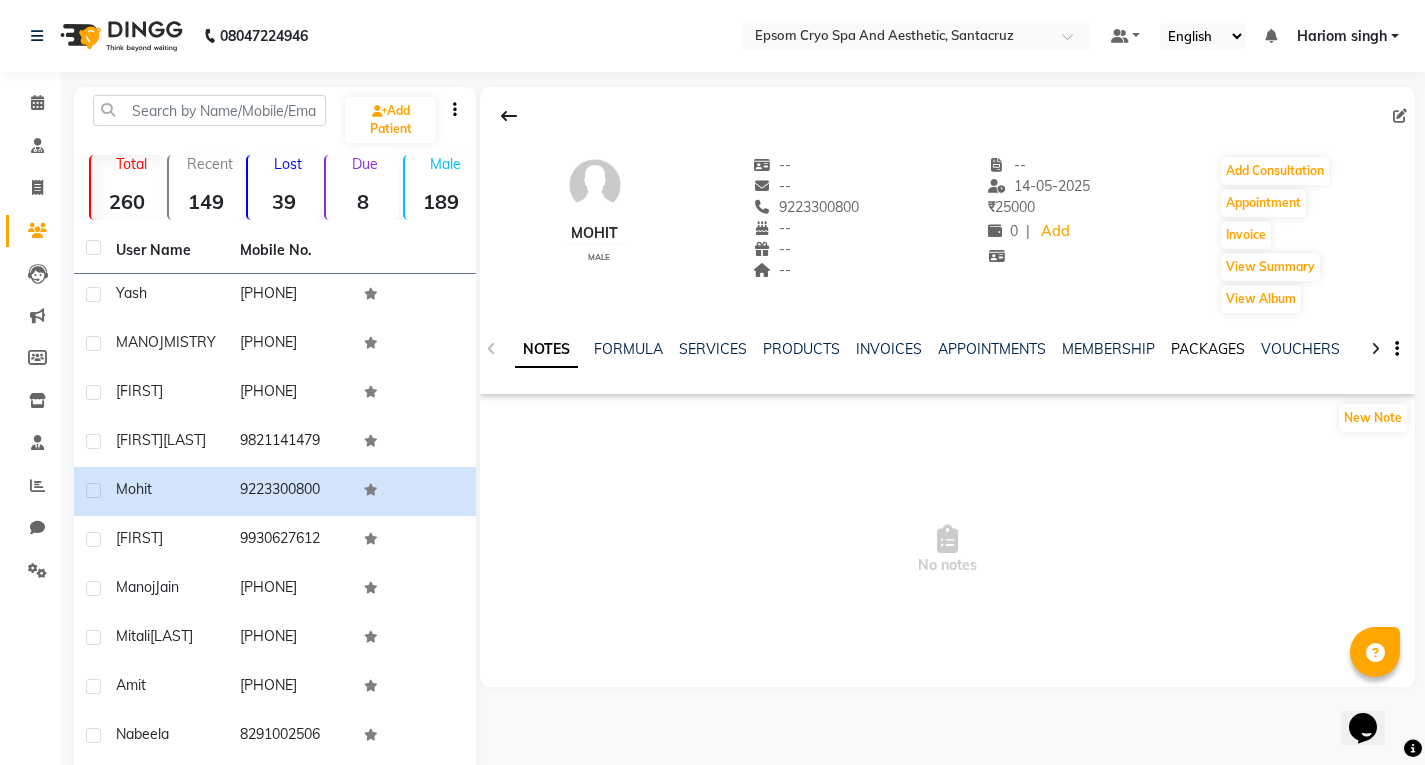 click on "PACKAGES" 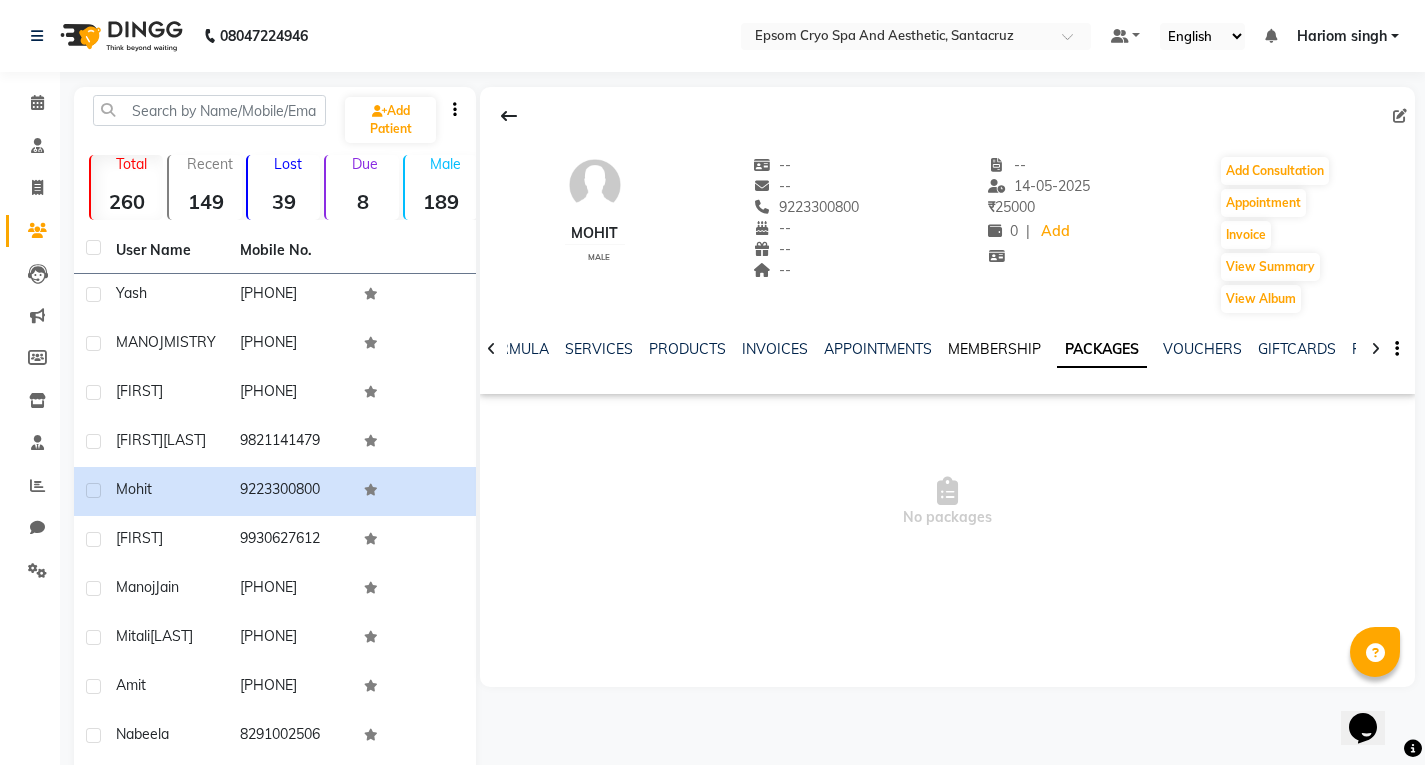 click on "MEMBERSHIP" 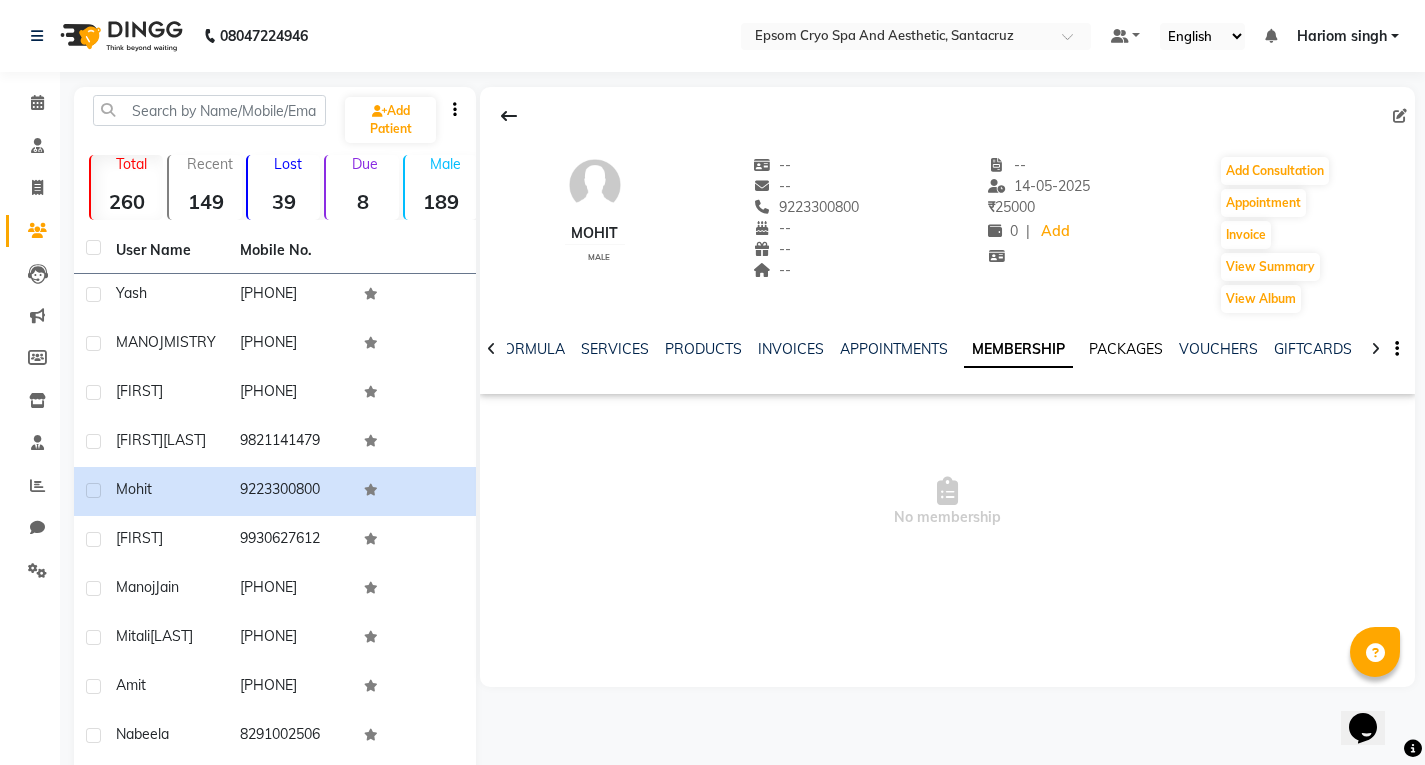 click on "PACKAGES" 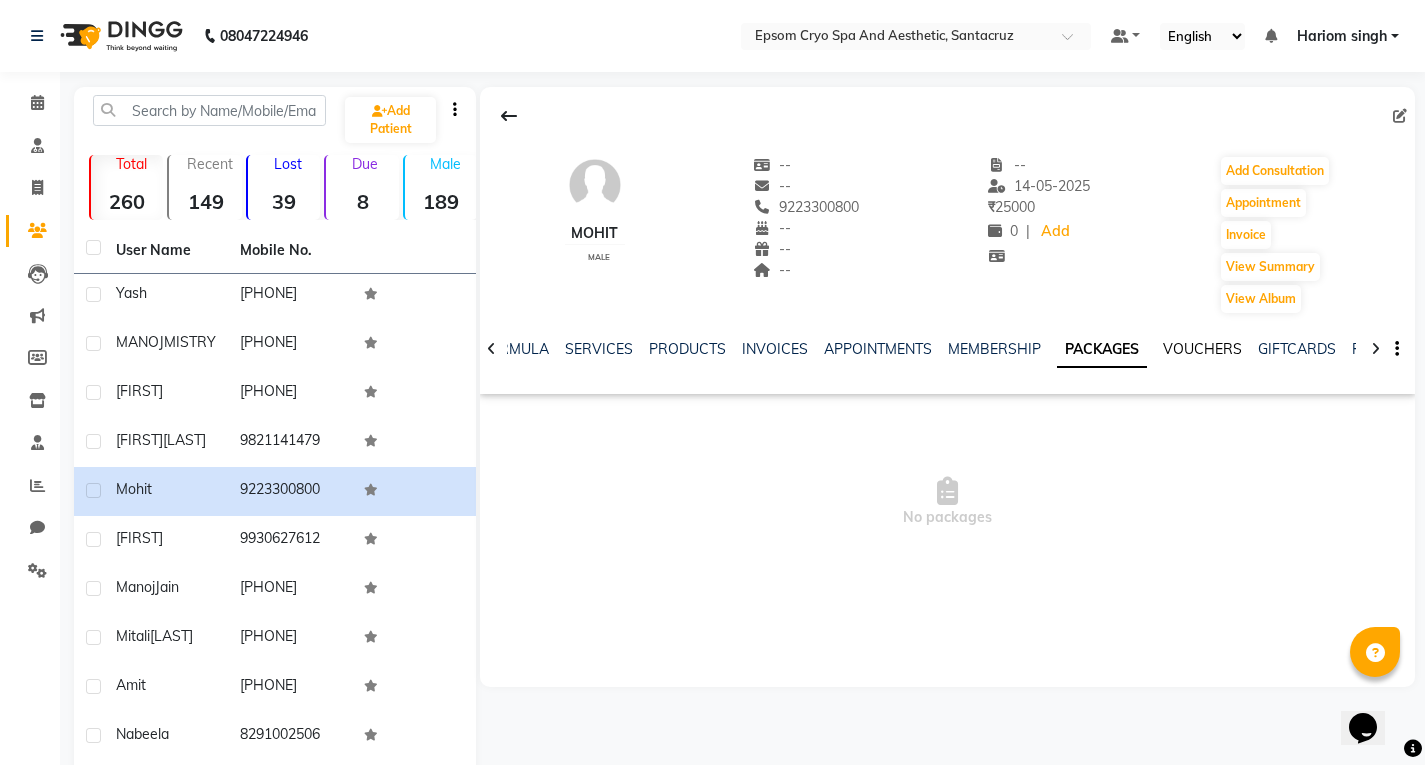 click on "VOUCHERS" 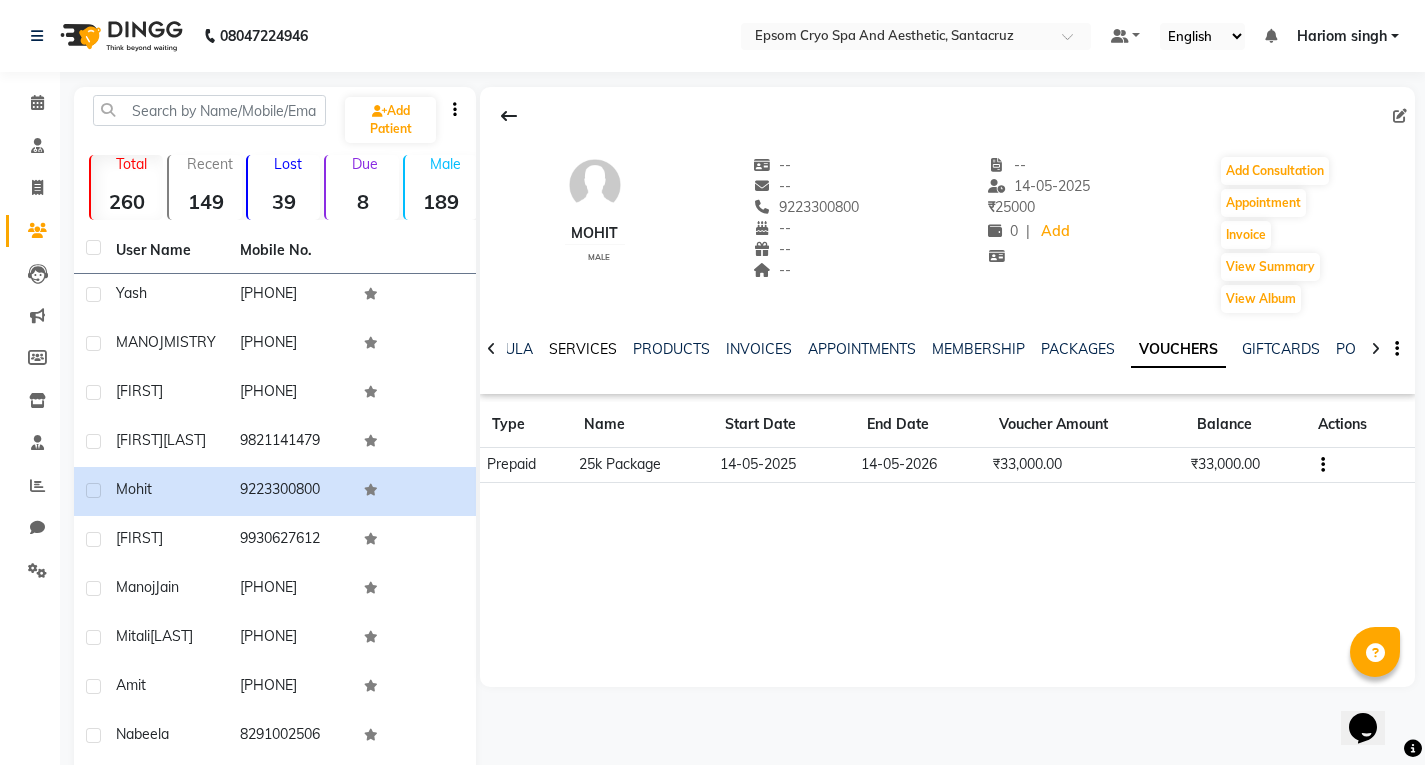 click on "SERVICES" 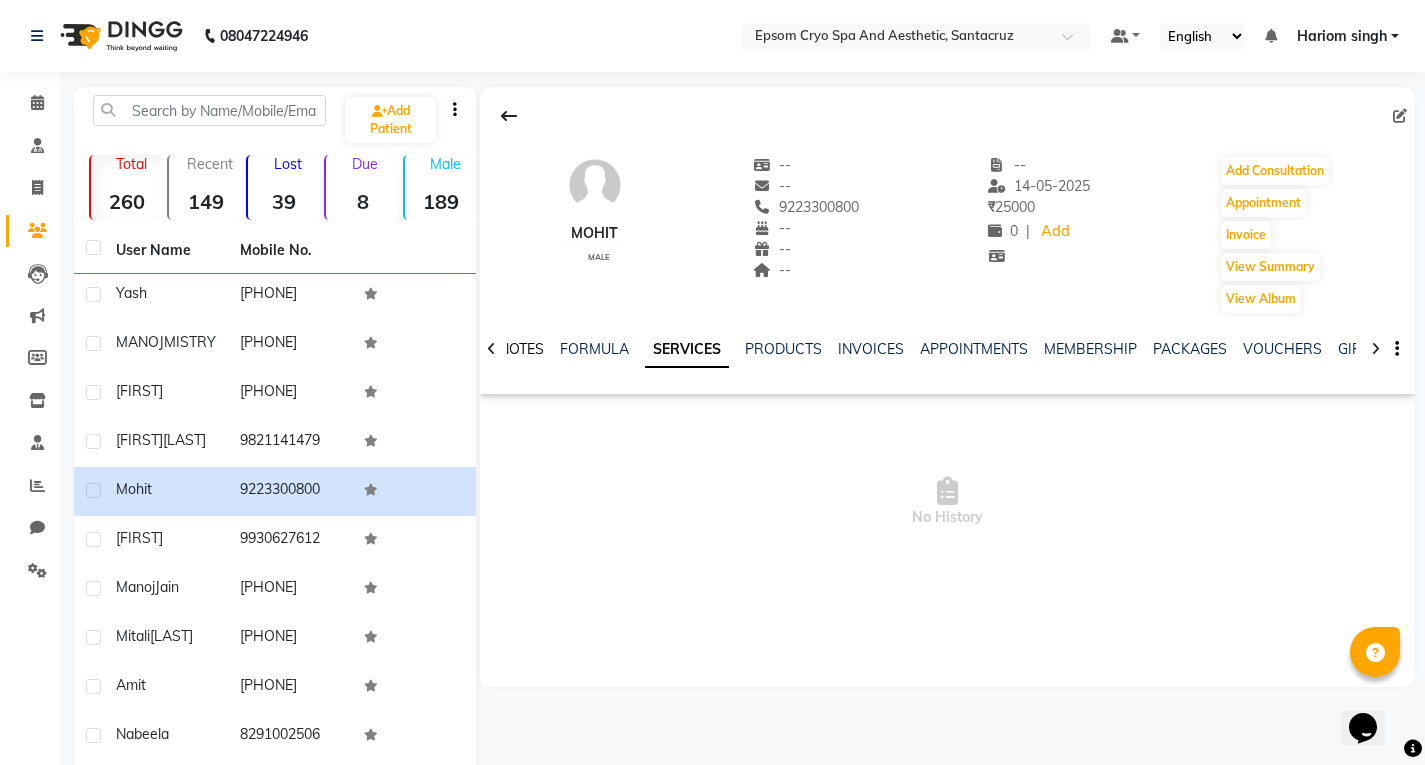 click on "NOTES" 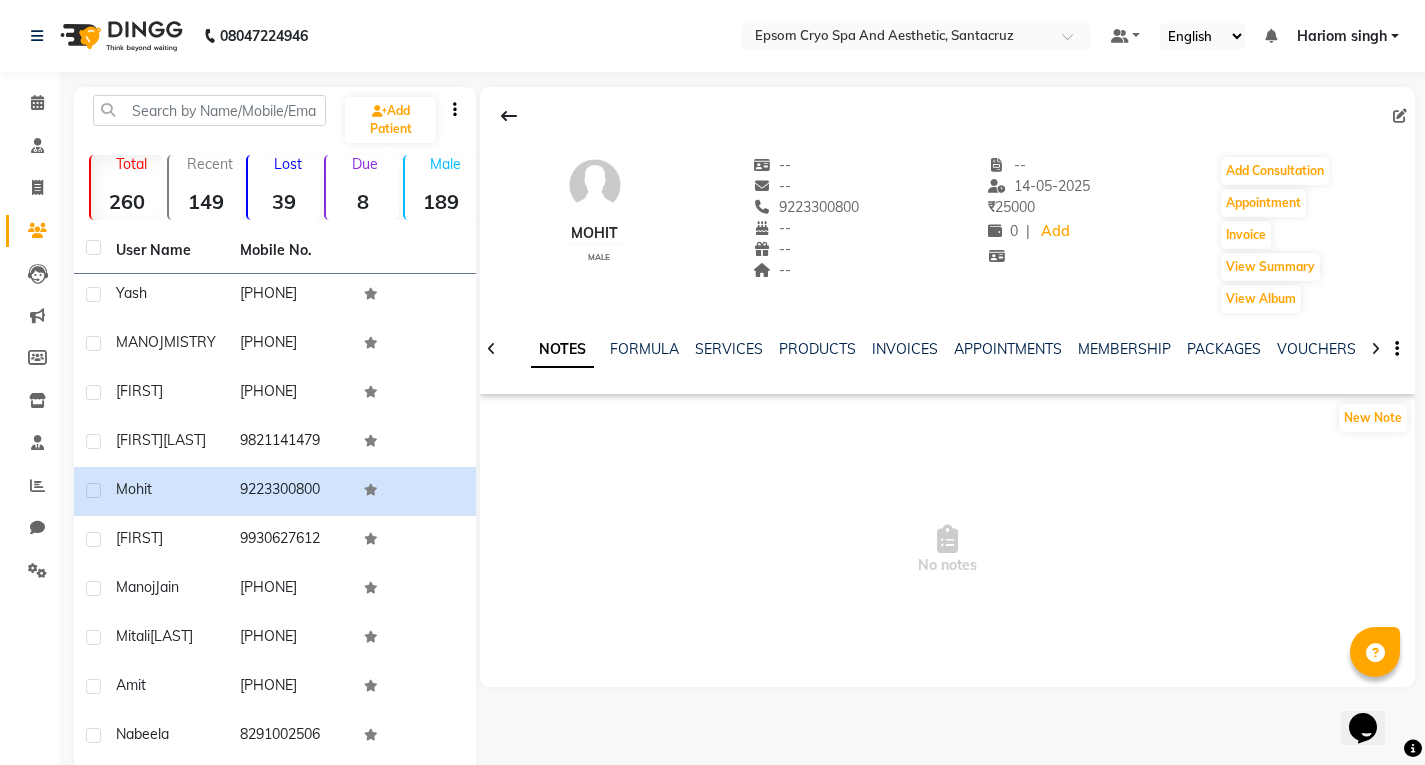 click 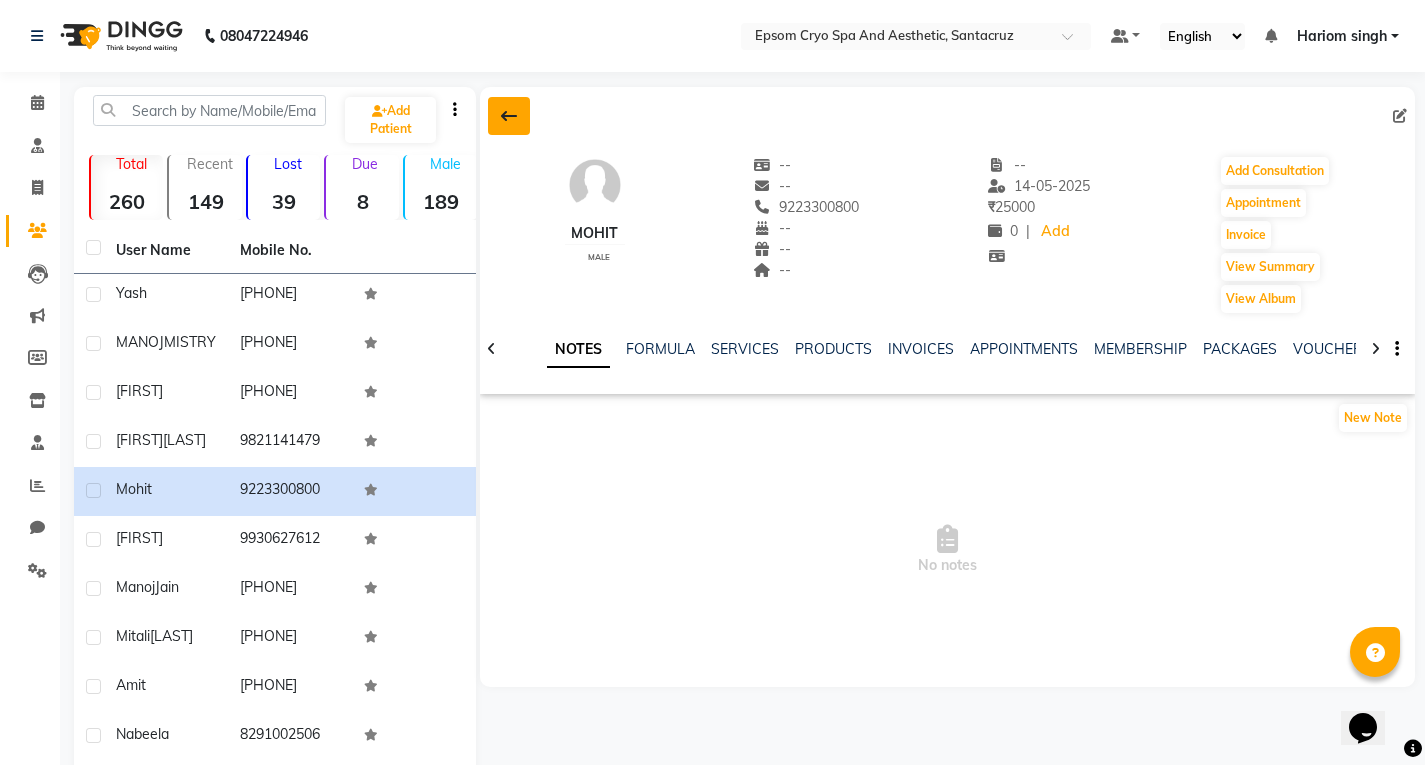click 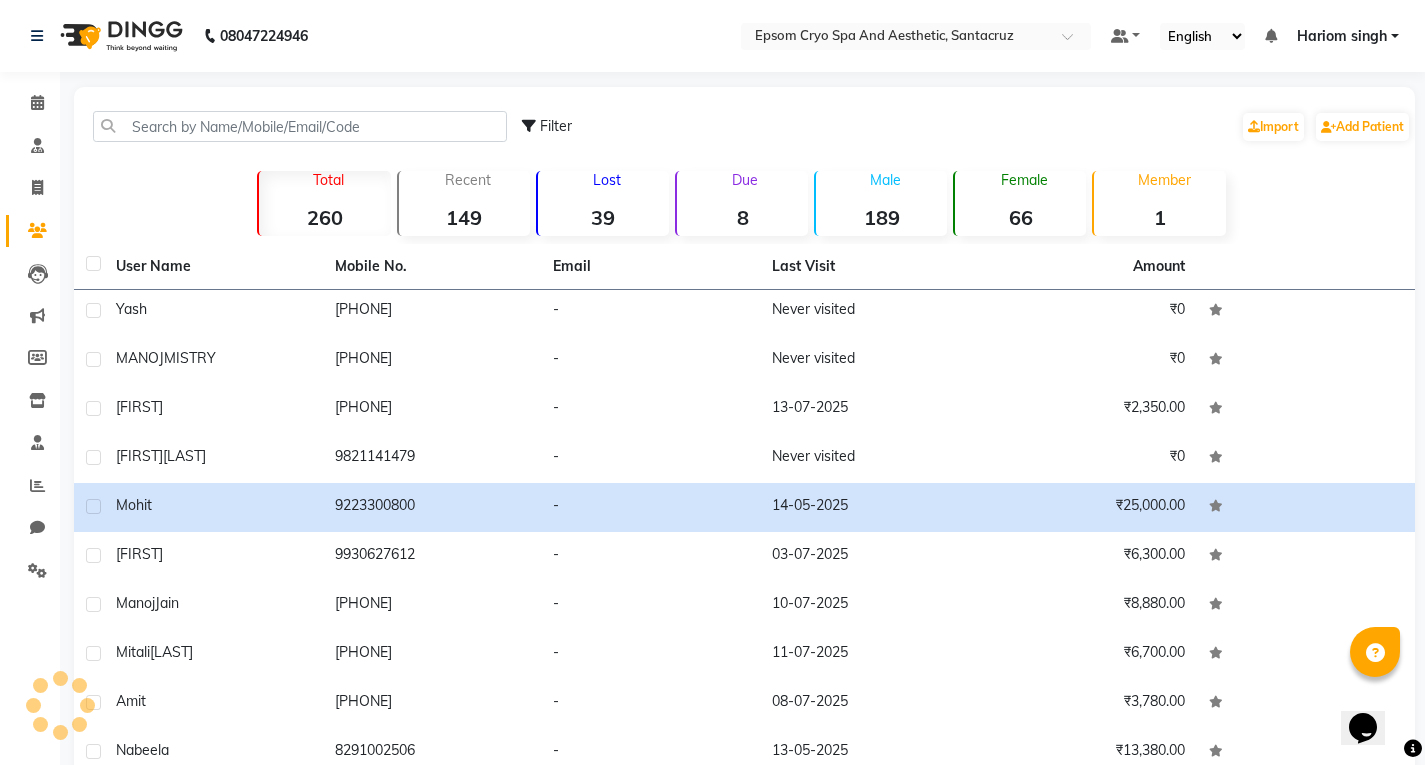 scroll, scrollTop: 900, scrollLeft: 0, axis: vertical 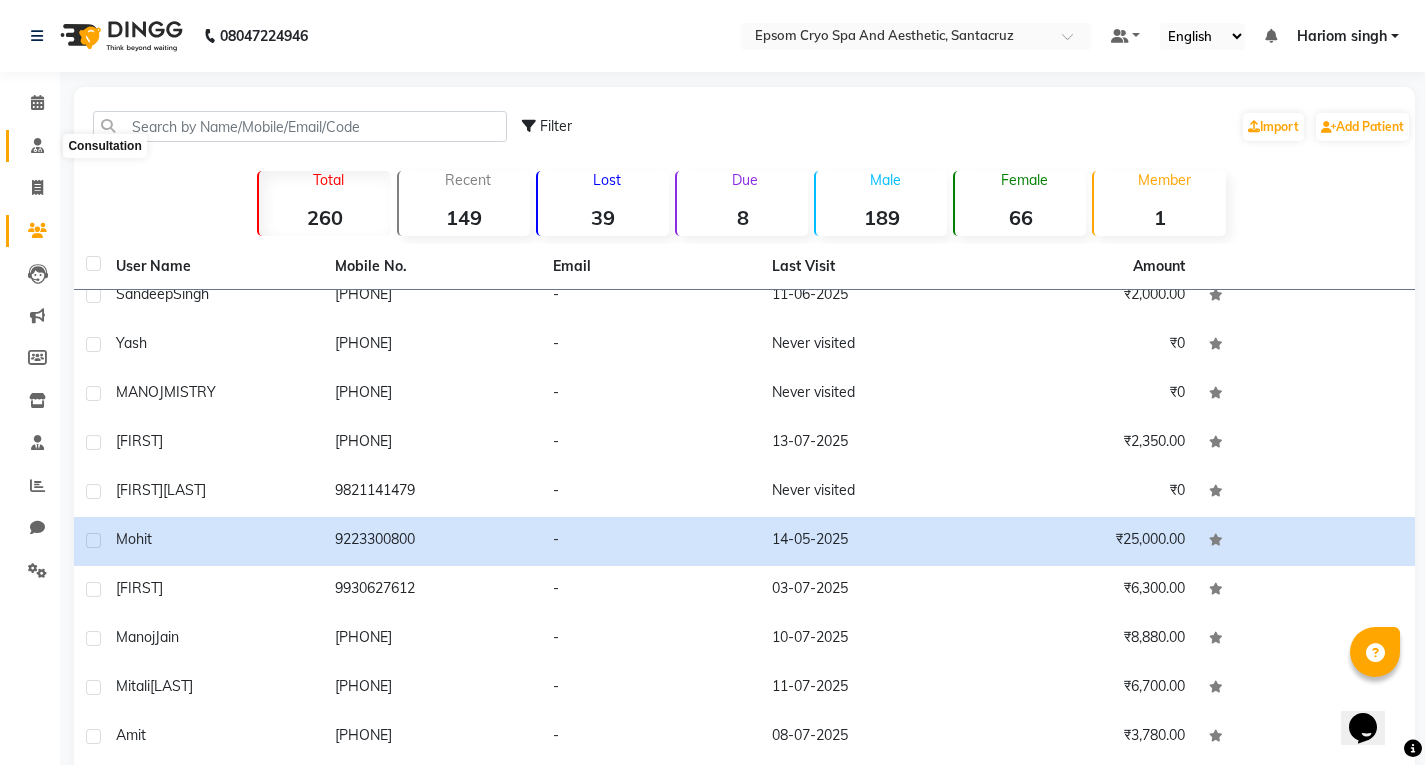 click 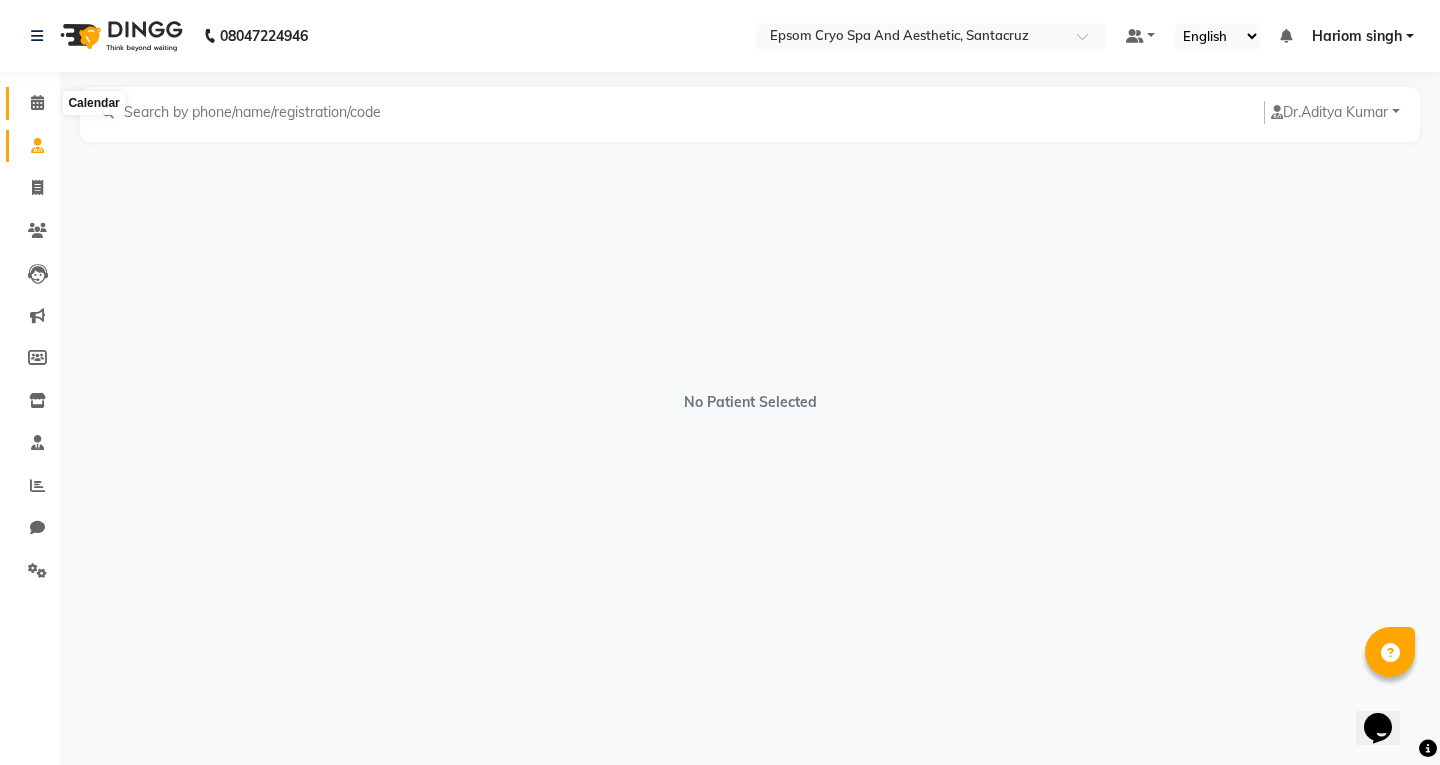 click 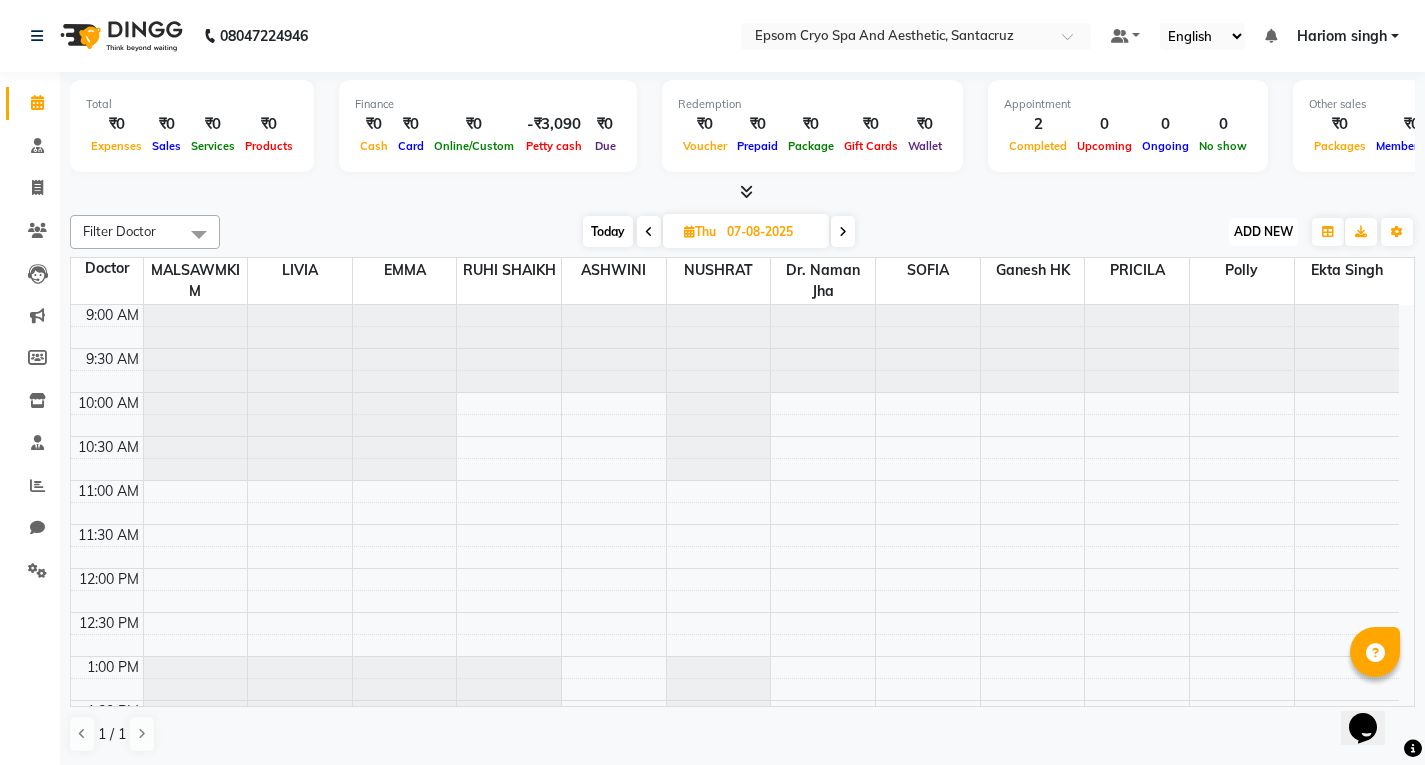 click on "ADD NEW" at bounding box center (1263, 231) 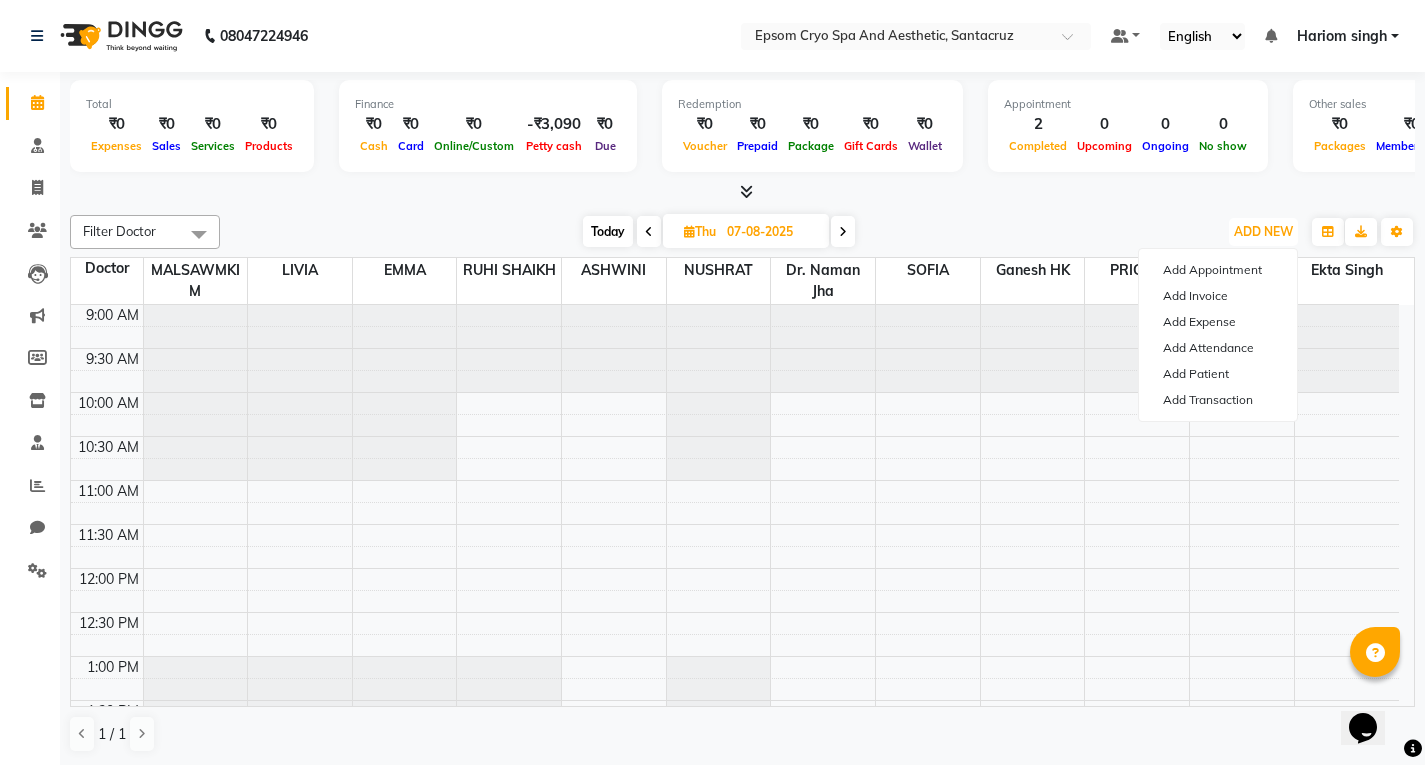 type 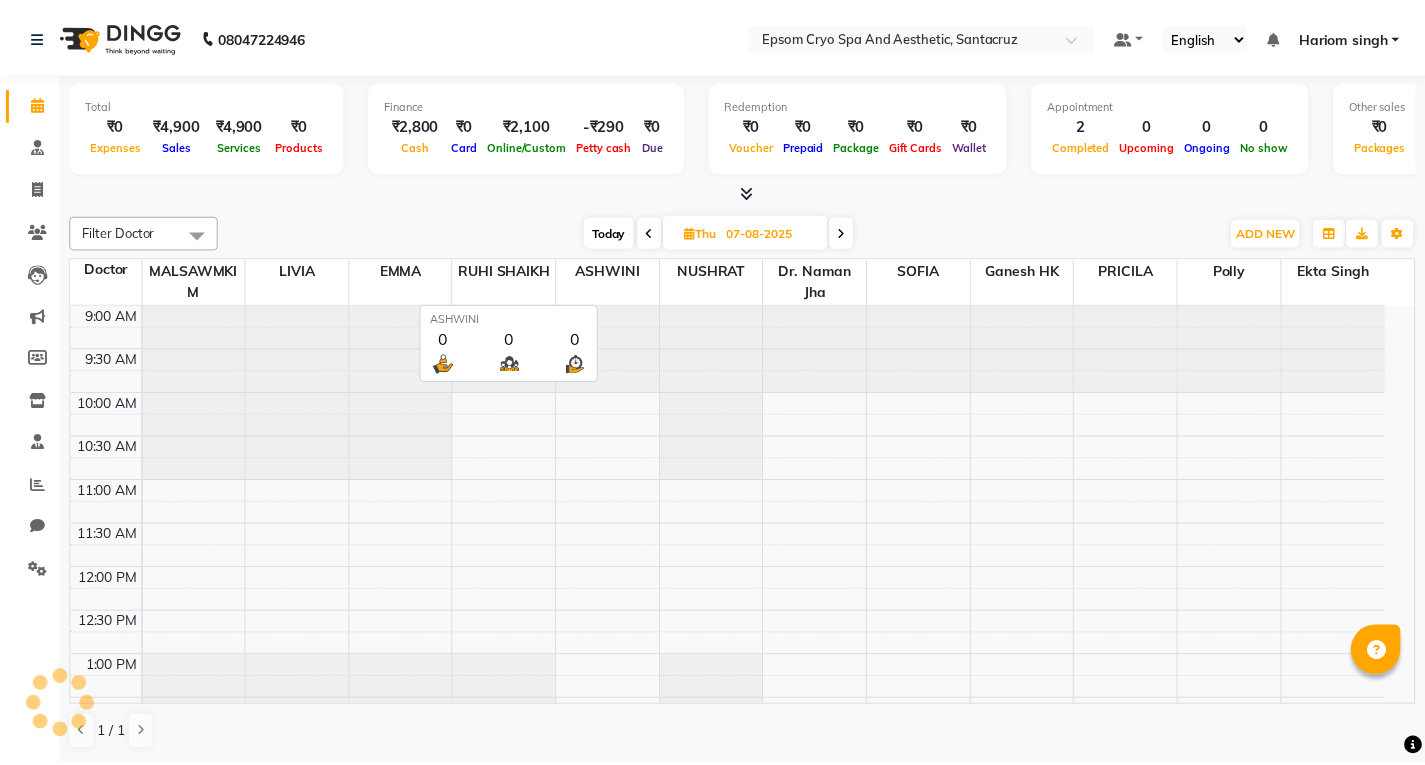 scroll, scrollTop: 0, scrollLeft: 0, axis: both 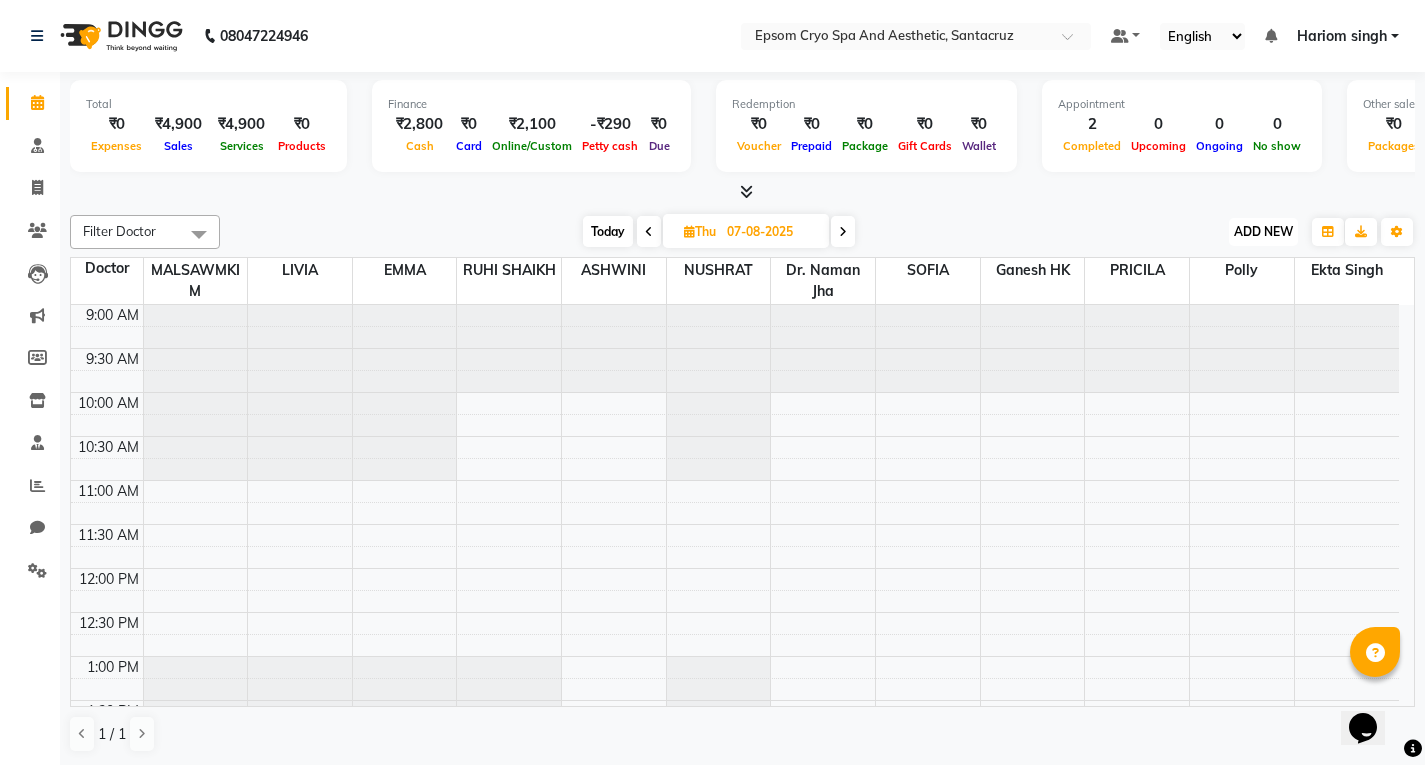 click on "ADD NEW" at bounding box center (1263, 231) 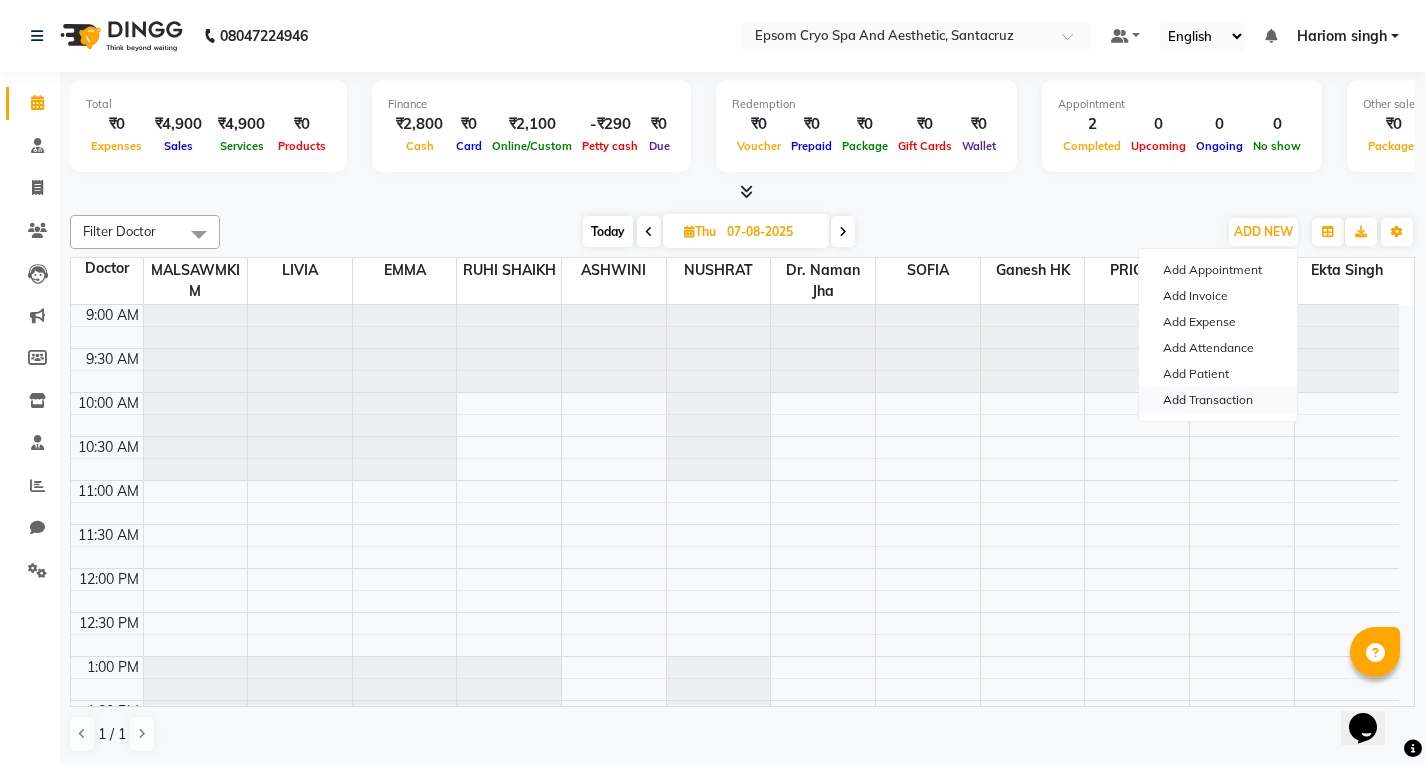 click on "Add Transaction" at bounding box center [1218, 400] 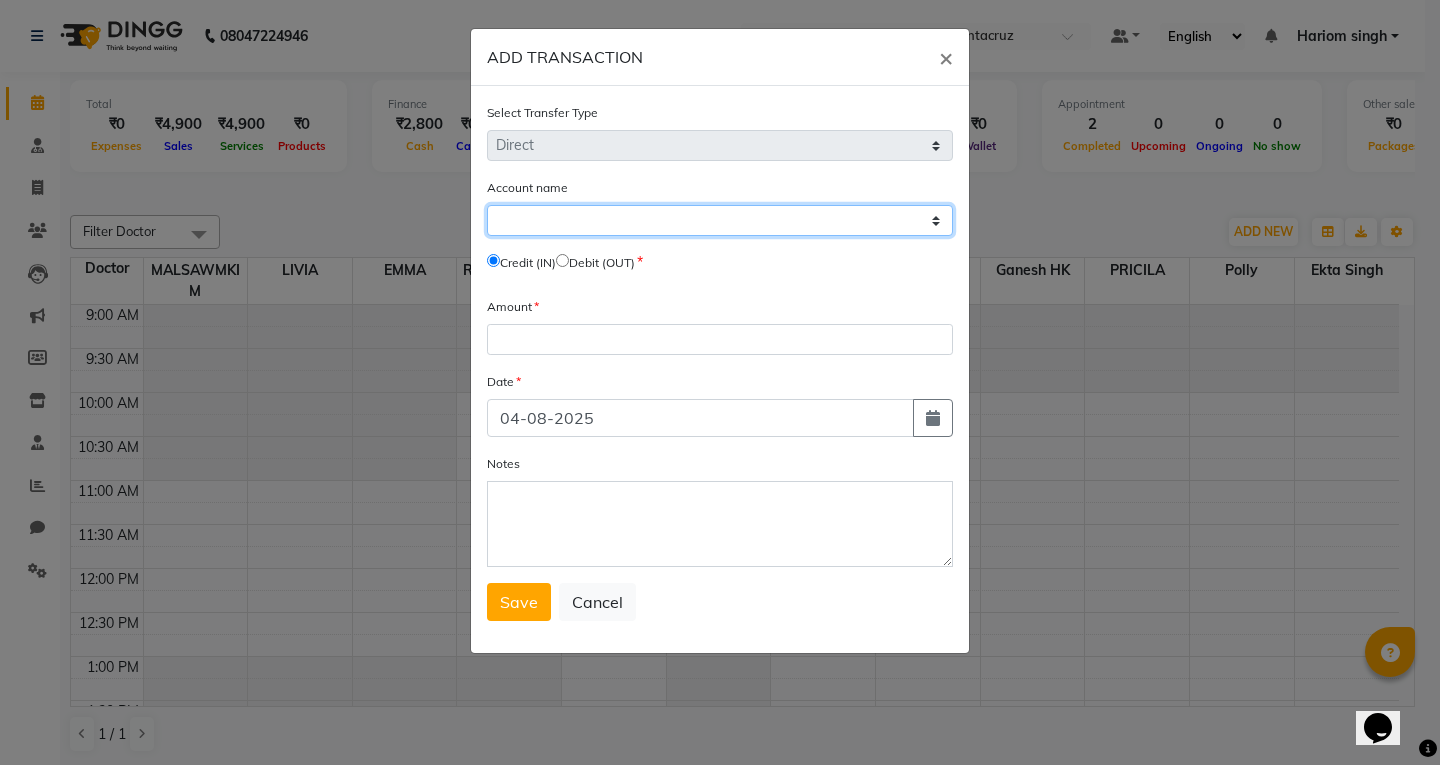 click on "Select Petty Cash Default Account" 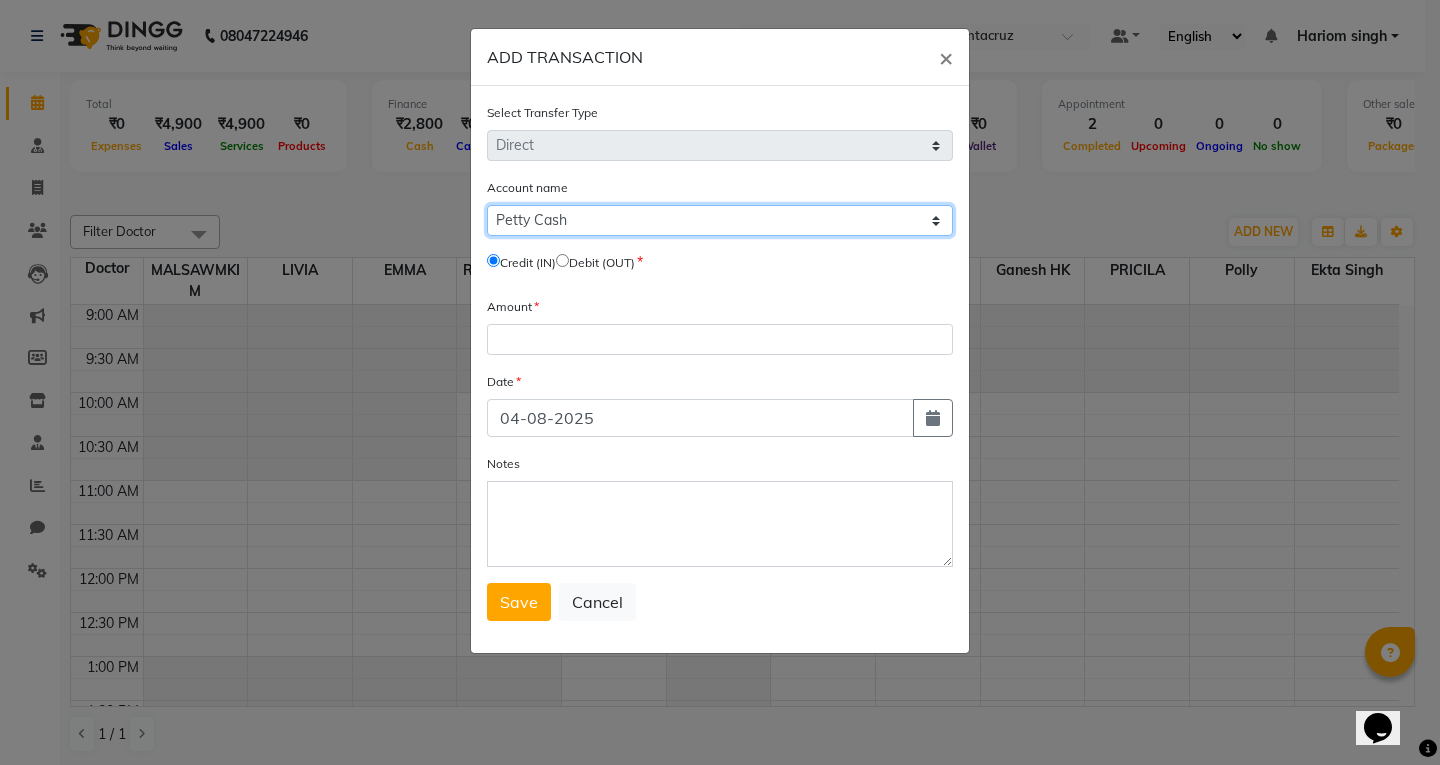 click on "Select Petty Cash Default Account" 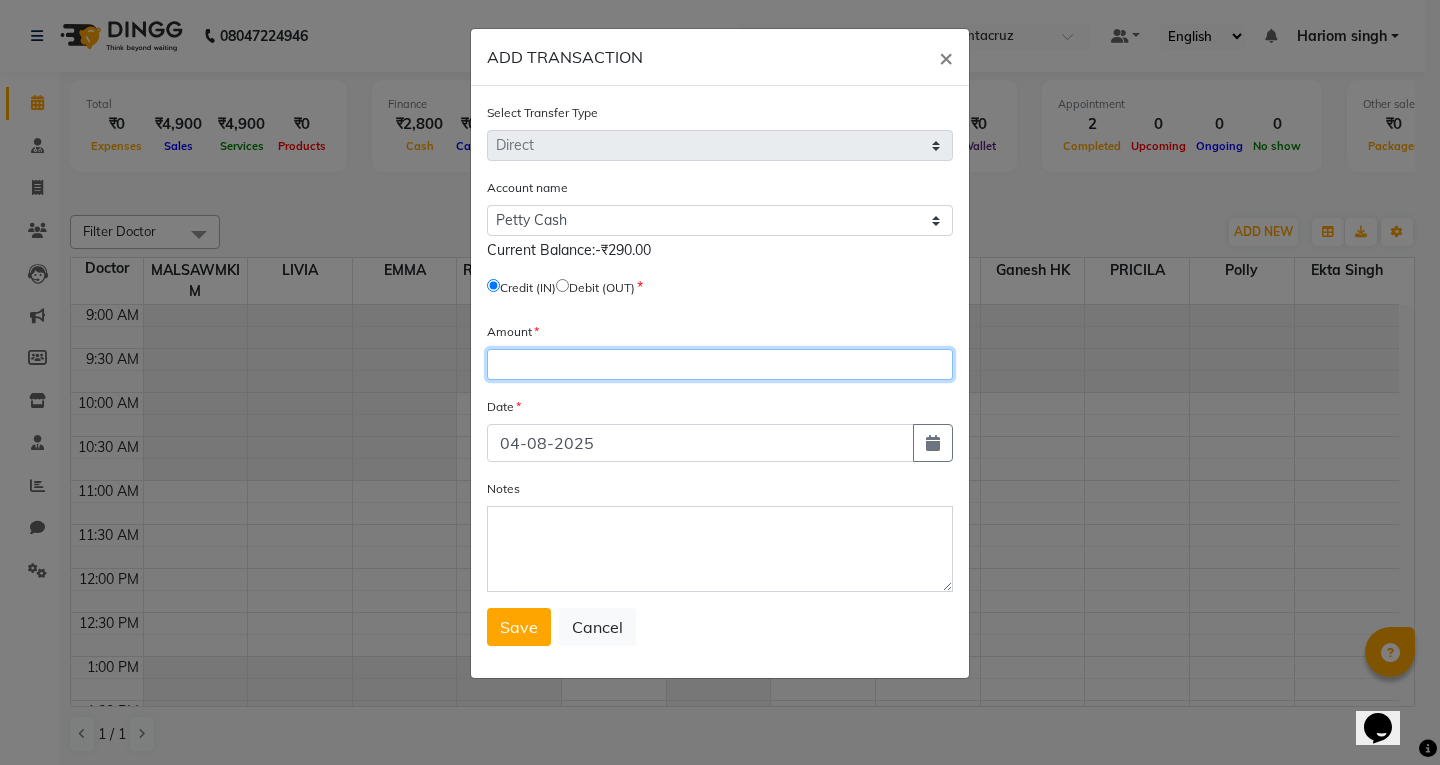 click 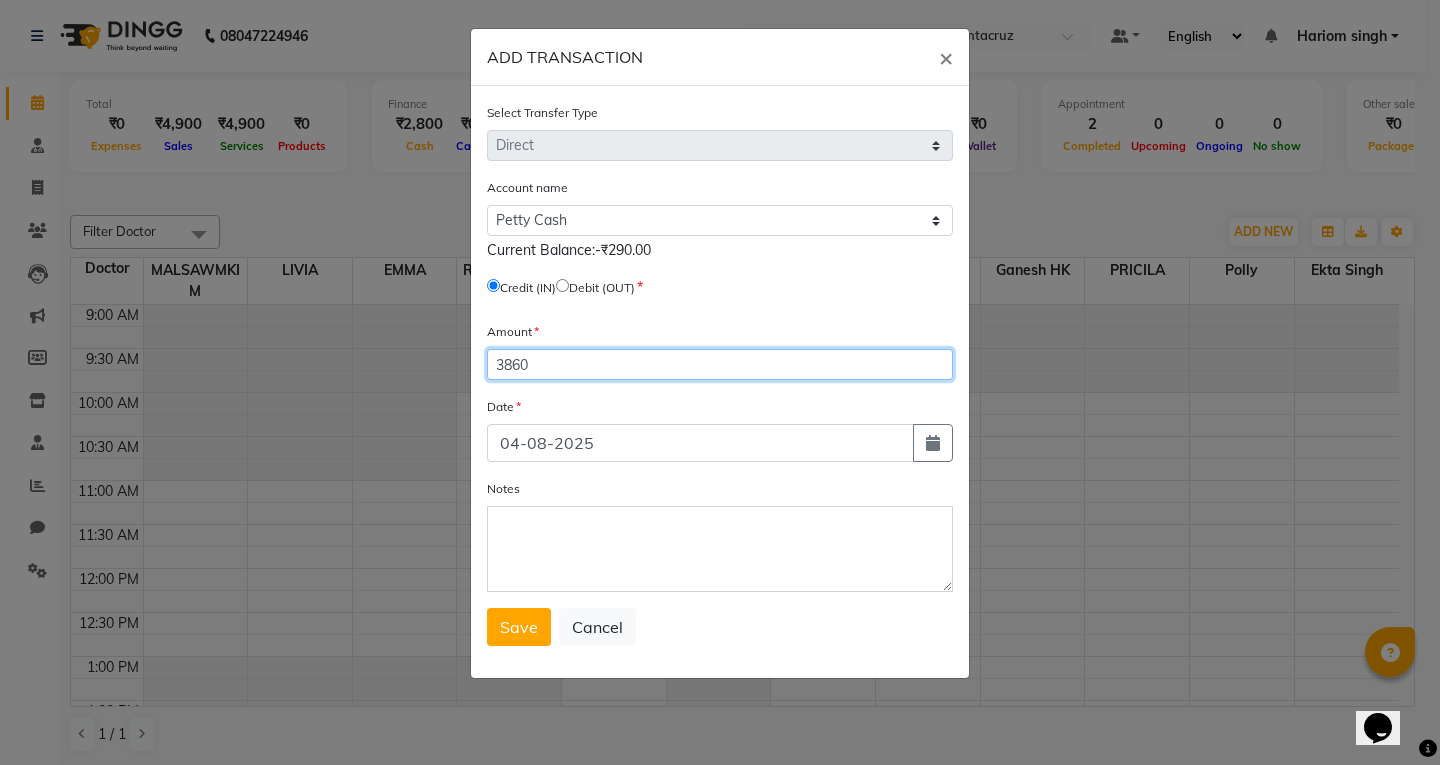 type on "3860" 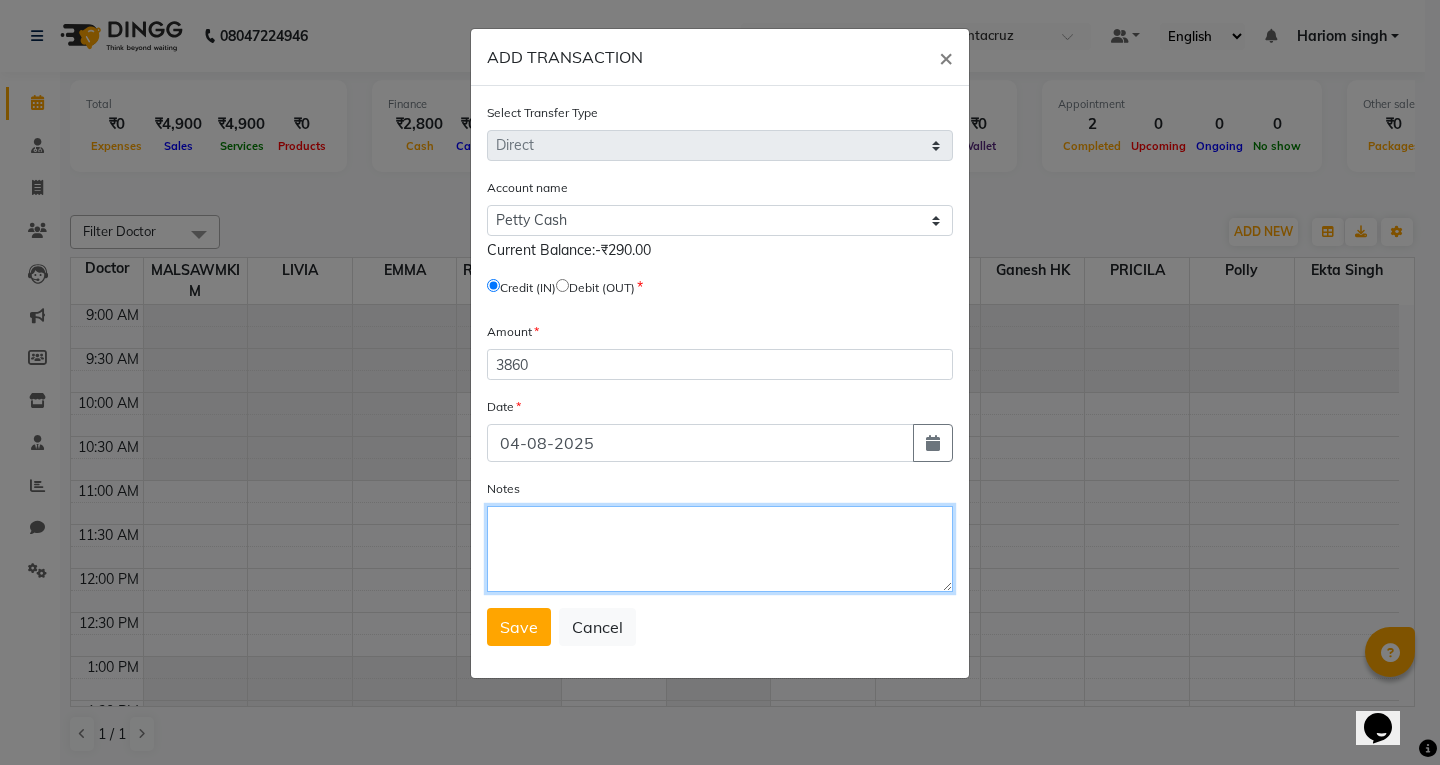click on "Notes" at bounding box center (720, 549) 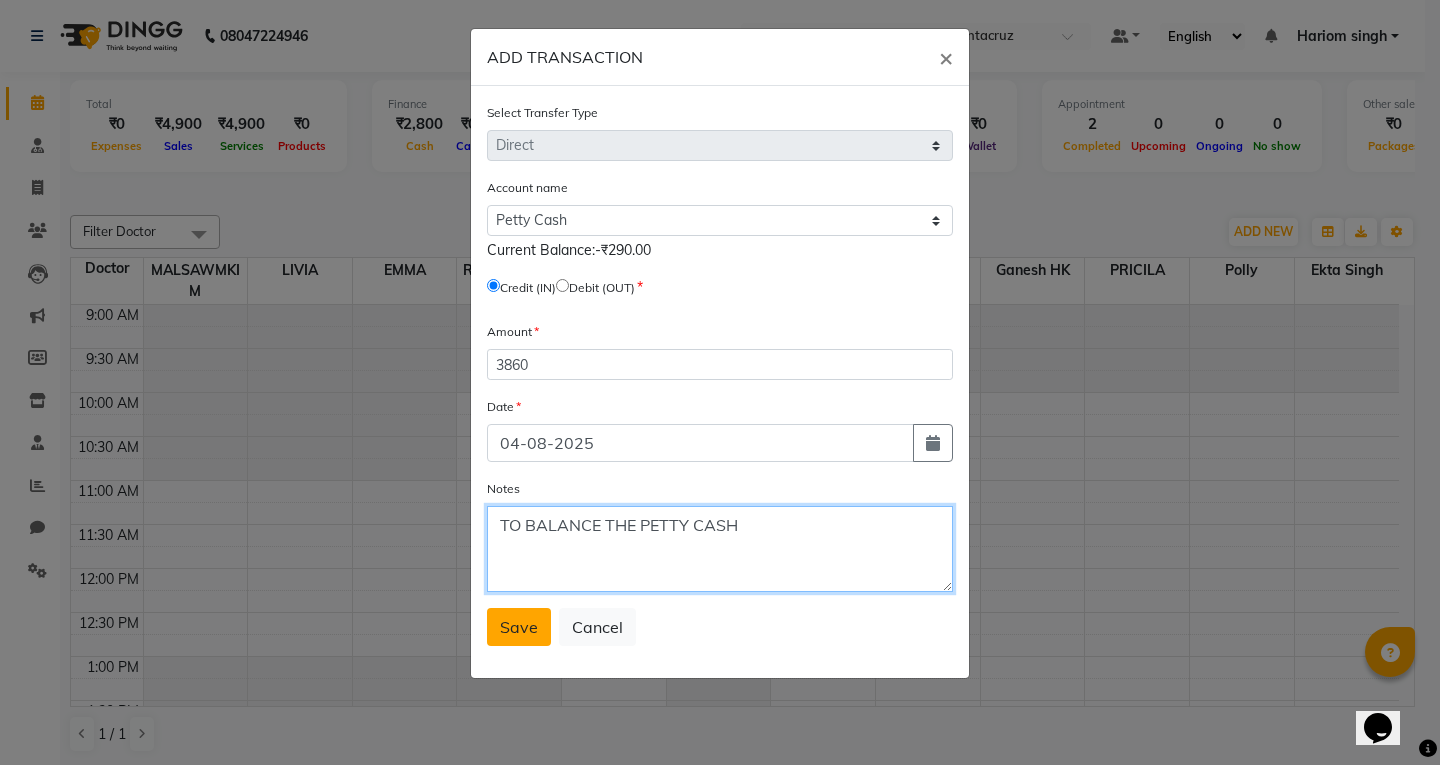 type on "TO BALANCE THE PETTY CASH" 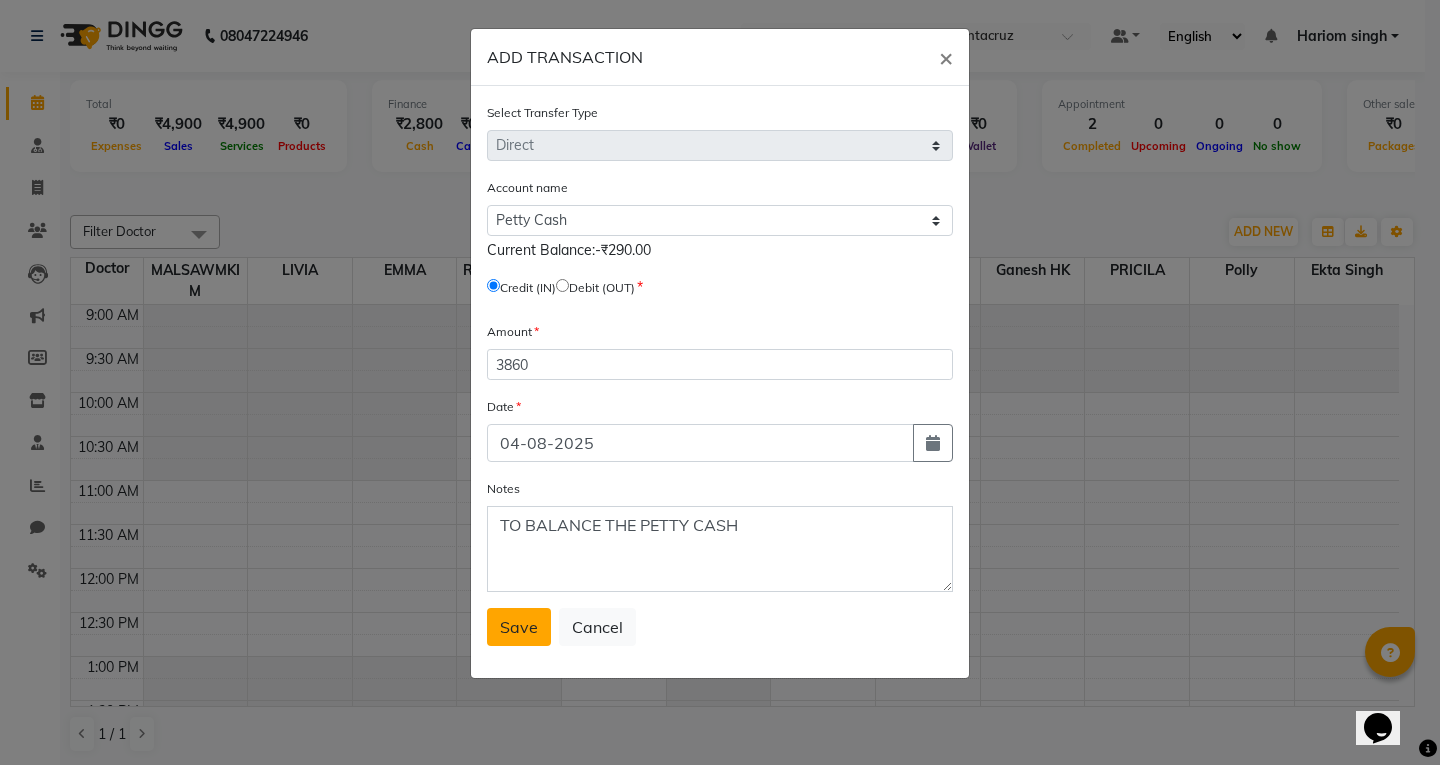 click on "Save" at bounding box center (519, 627) 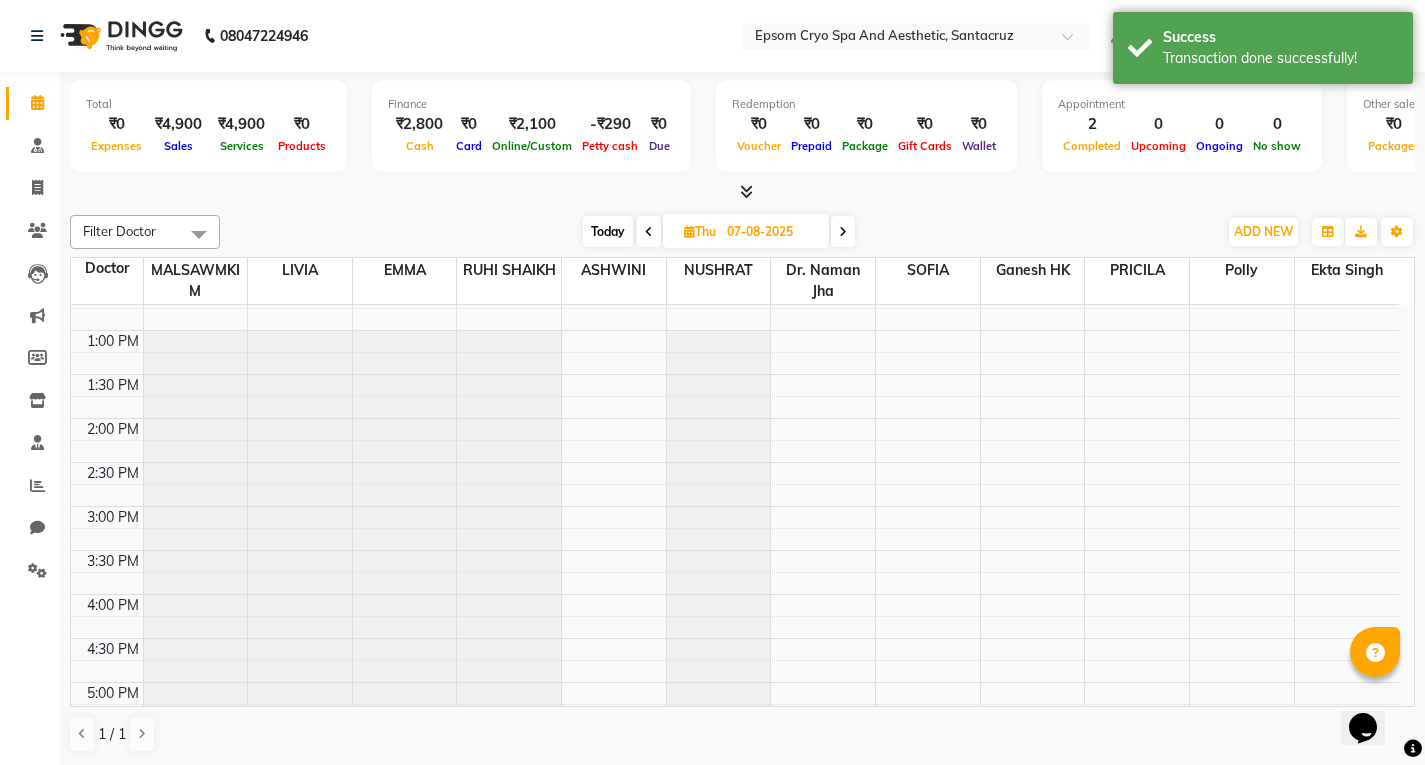 scroll, scrollTop: 0, scrollLeft: 0, axis: both 